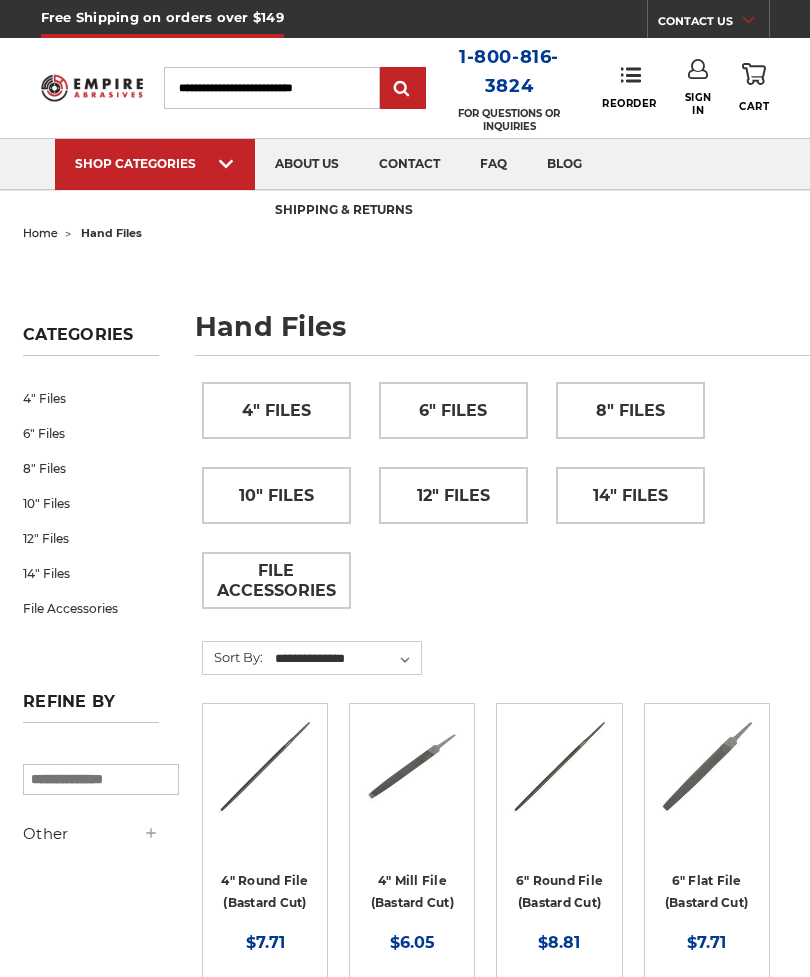 scroll, scrollTop: 0, scrollLeft: 0, axis: both 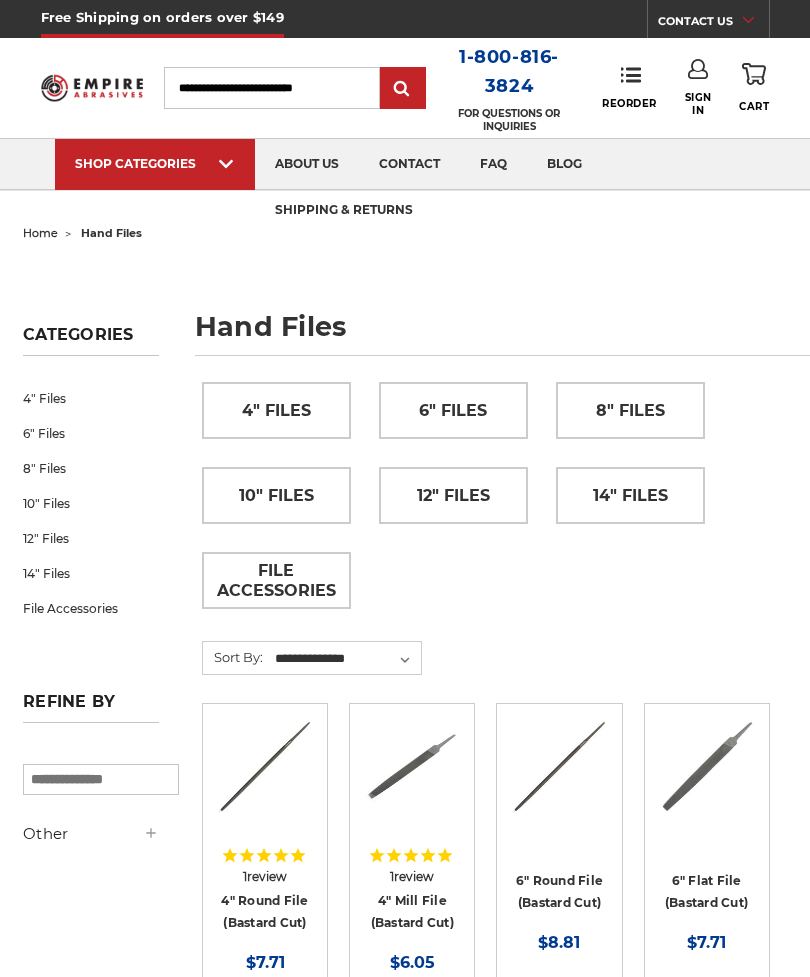 click on "10" Files" at bounding box center (91, 503) 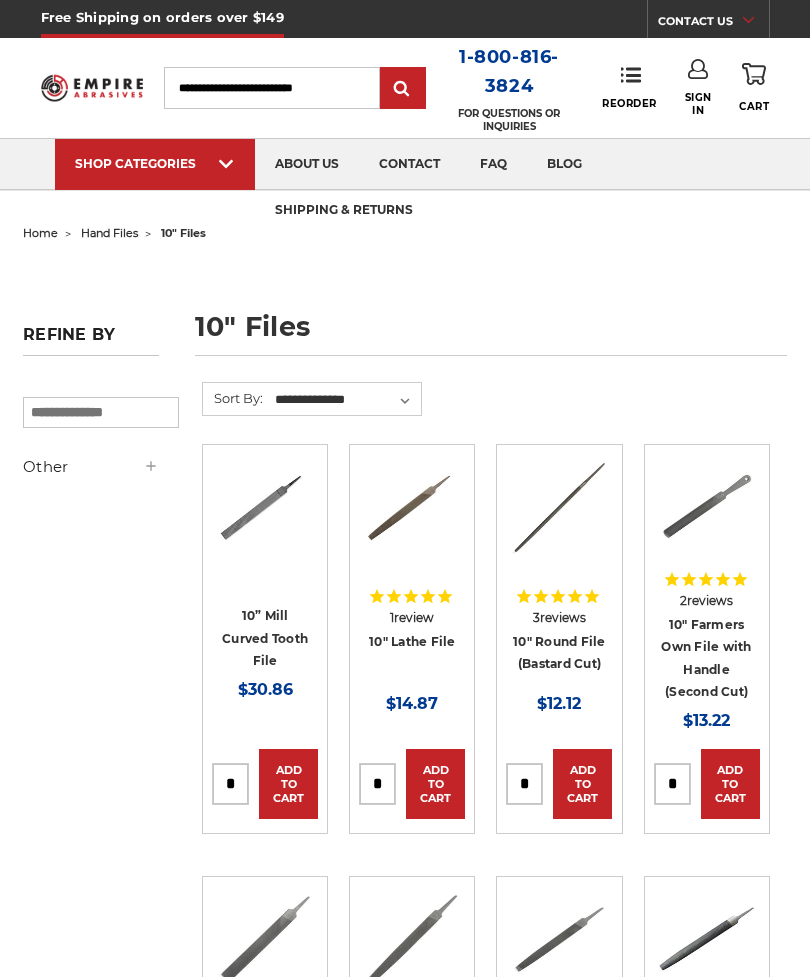 scroll, scrollTop: 0, scrollLeft: 0, axis: both 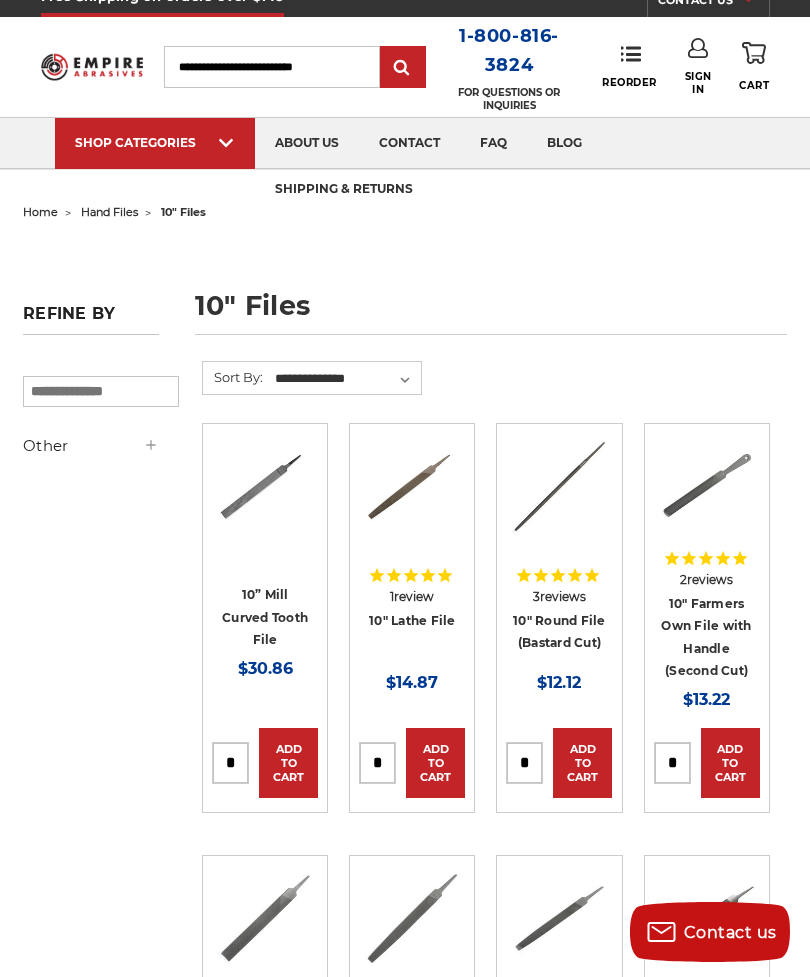 click on "Quick view" at bounding box center (269, 486) 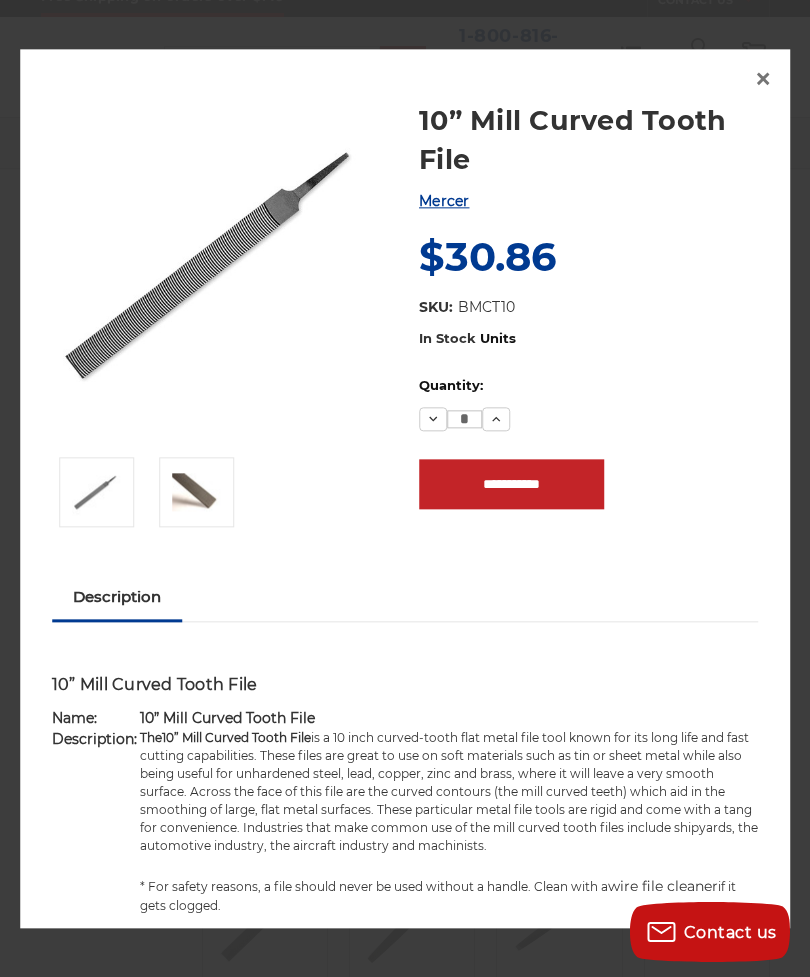 scroll, scrollTop: 0, scrollLeft: 0, axis: both 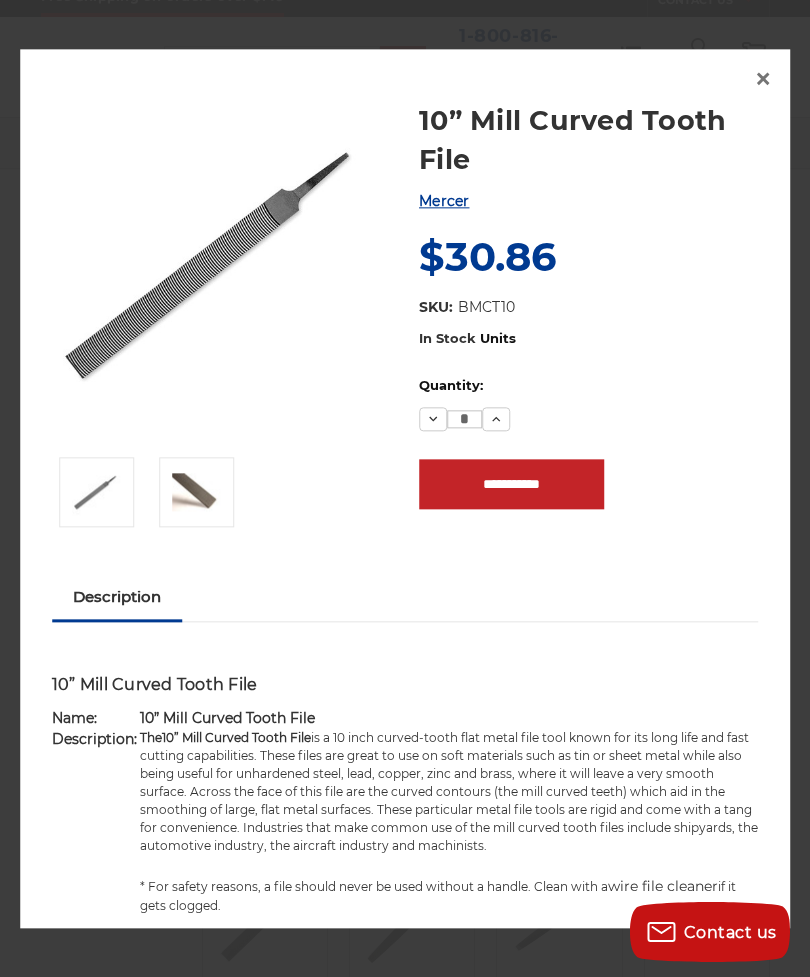 click at bounding box center [197, 492] 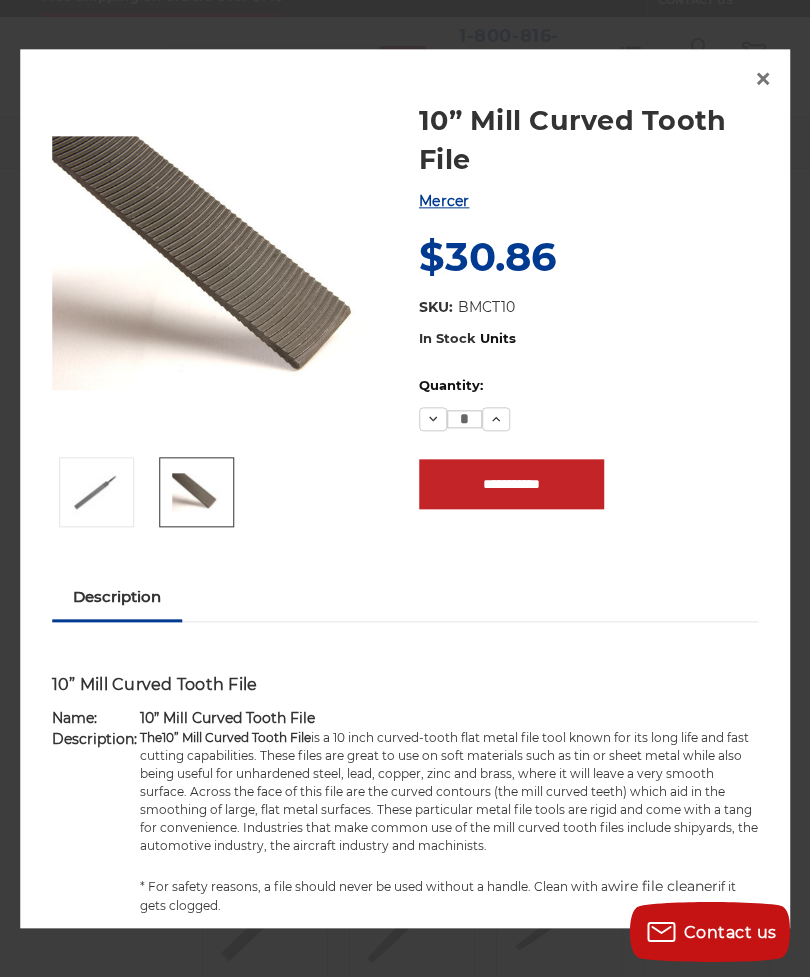 click on "×" at bounding box center (763, 79) 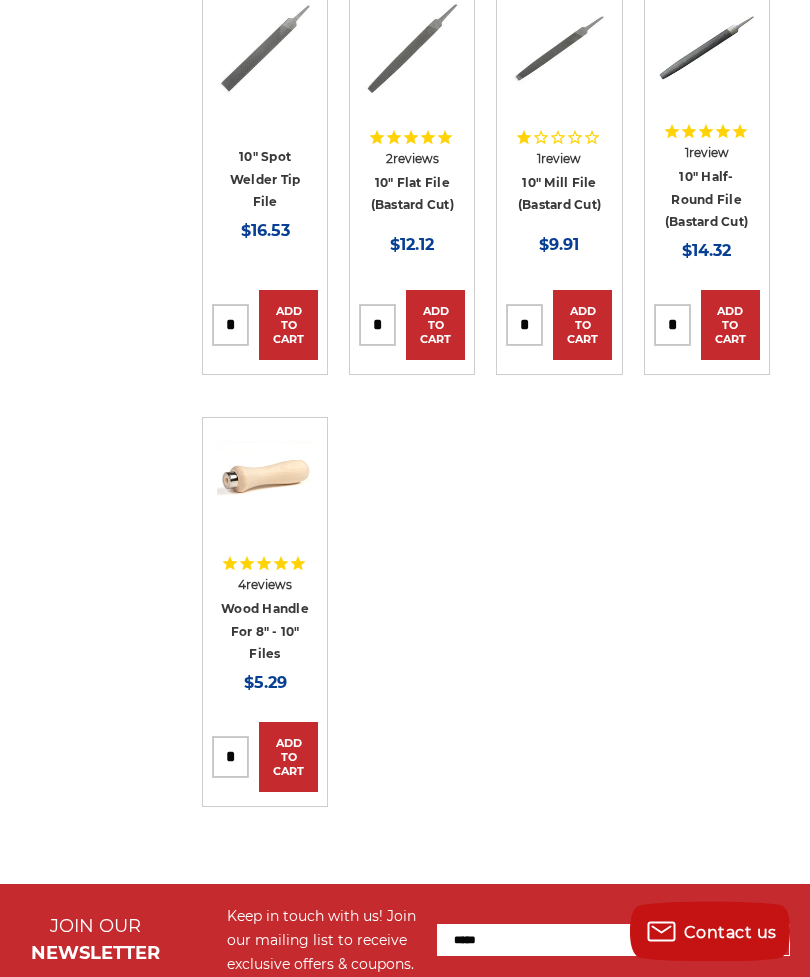 scroll, scrollTop: 900, scrollLeft: 0, axis: vertical 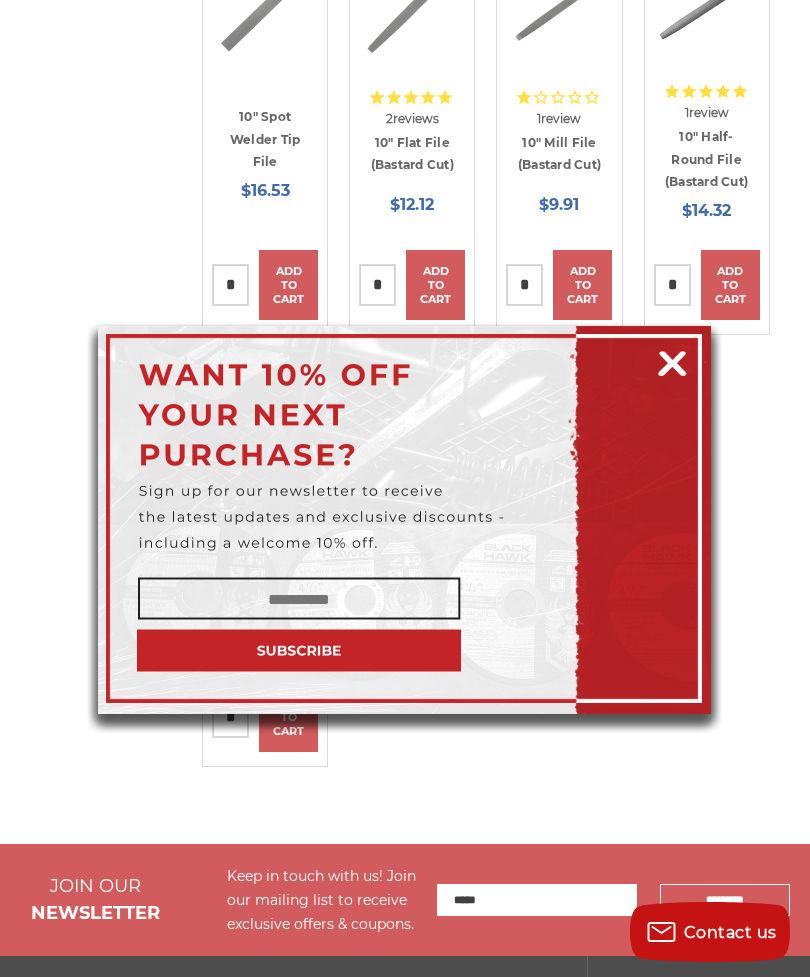 click at bounding box center (672, 360) 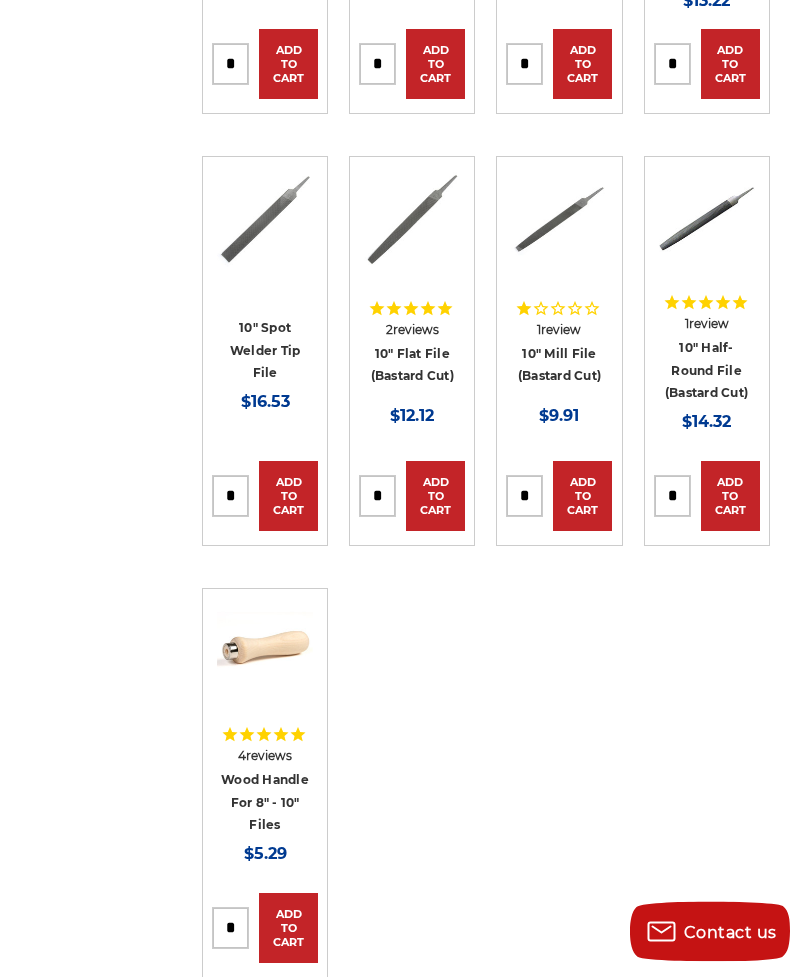 scroll, scrollTop: 720, scrollLeft: 0, axis: vertical 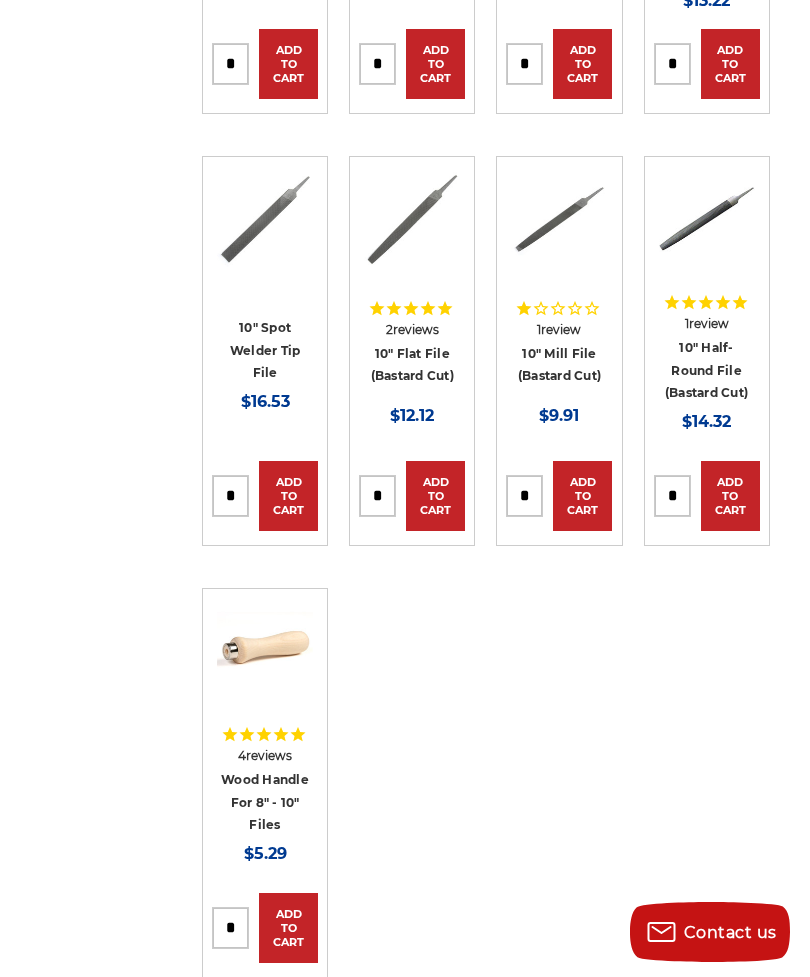click on "Quick view" at bounding box center [416, 219] 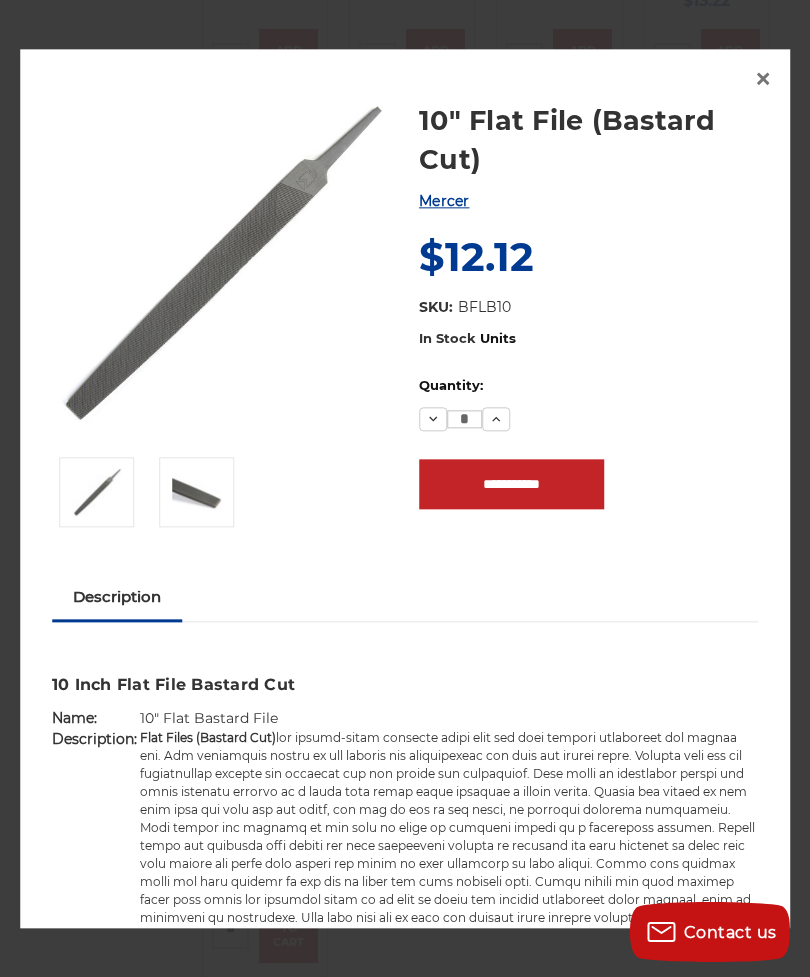 click at bounding box center [197, 492] 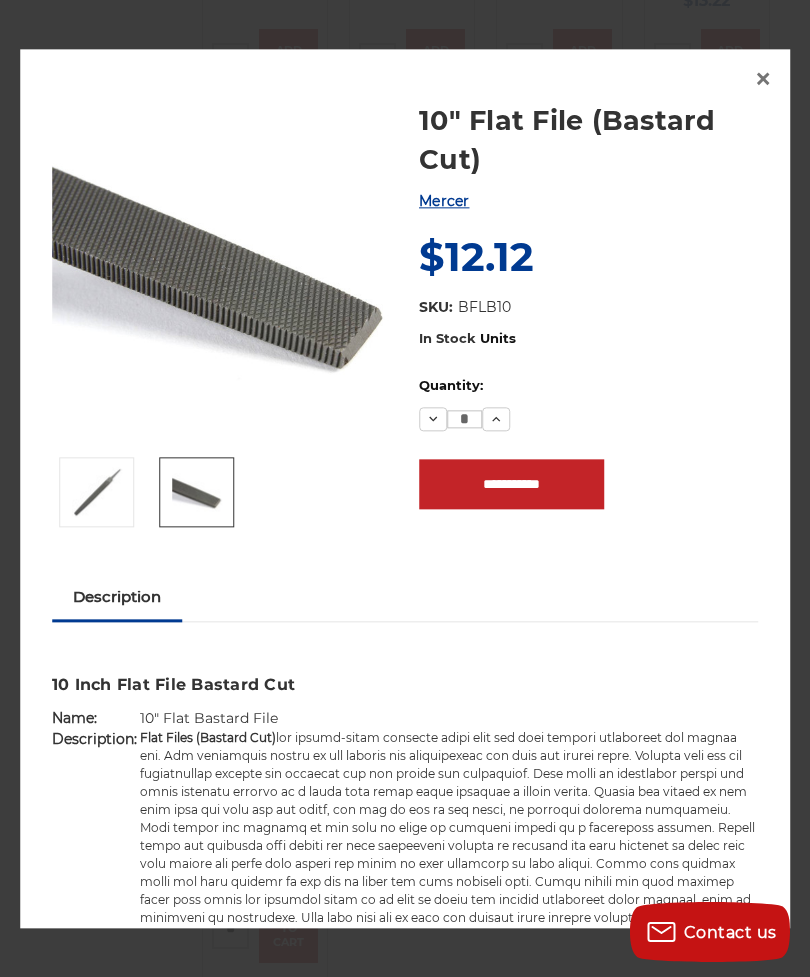 scroll, scrollTop: 0, scrollLeft: 0, axis: both 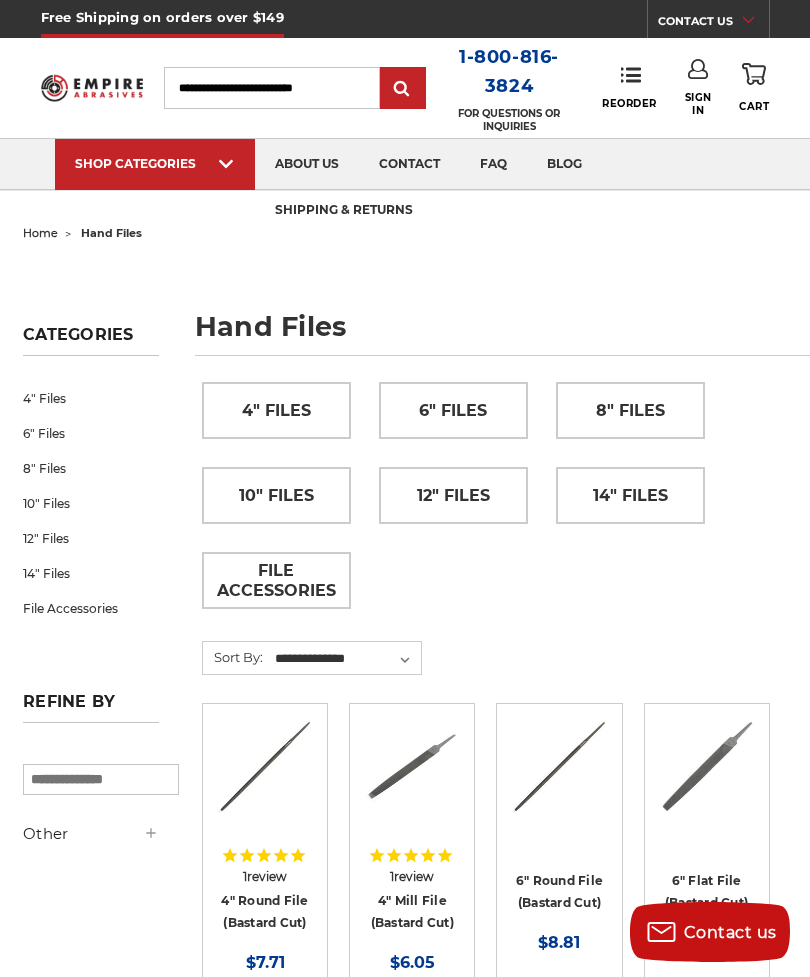 click on "Search" at bounding box center [271, 88] 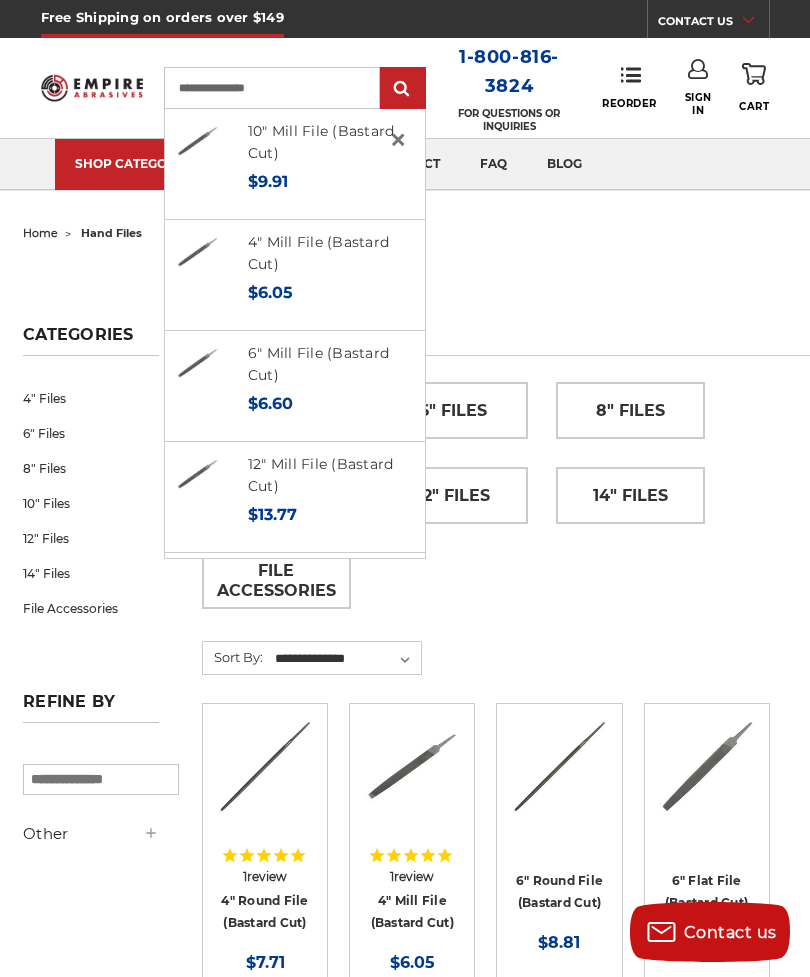 type on "**********" 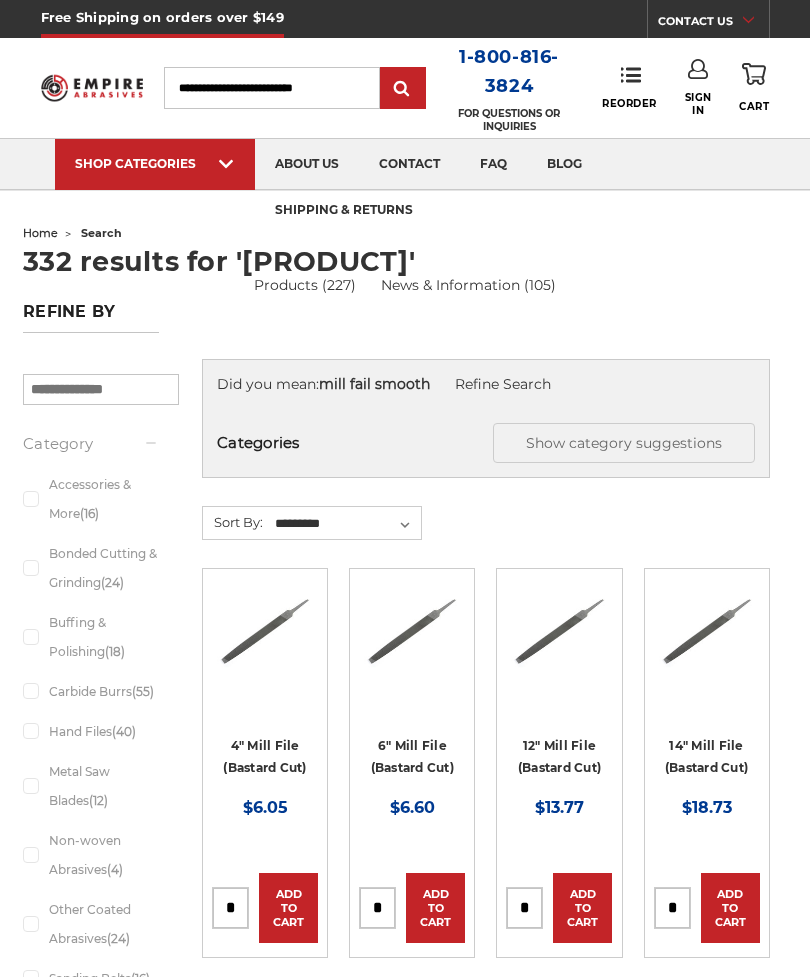 scroll, scrollTop: 0, scrollLeft: 0, axis: both 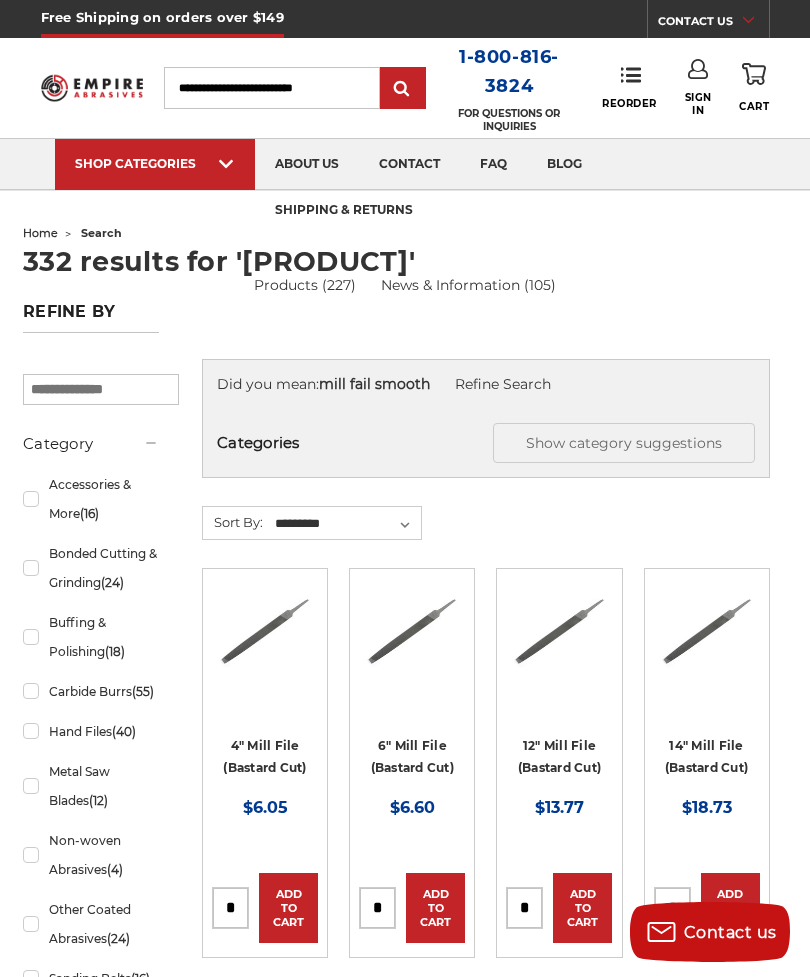 click on "Search" at bounding box center (271, 88) 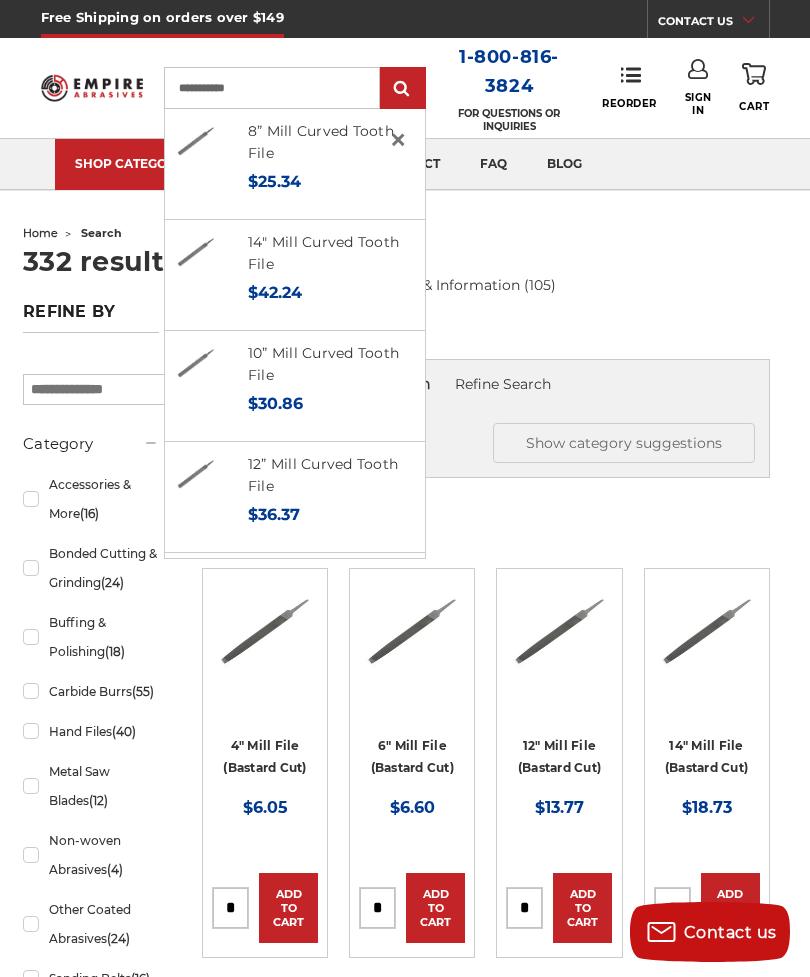 type on "**********" 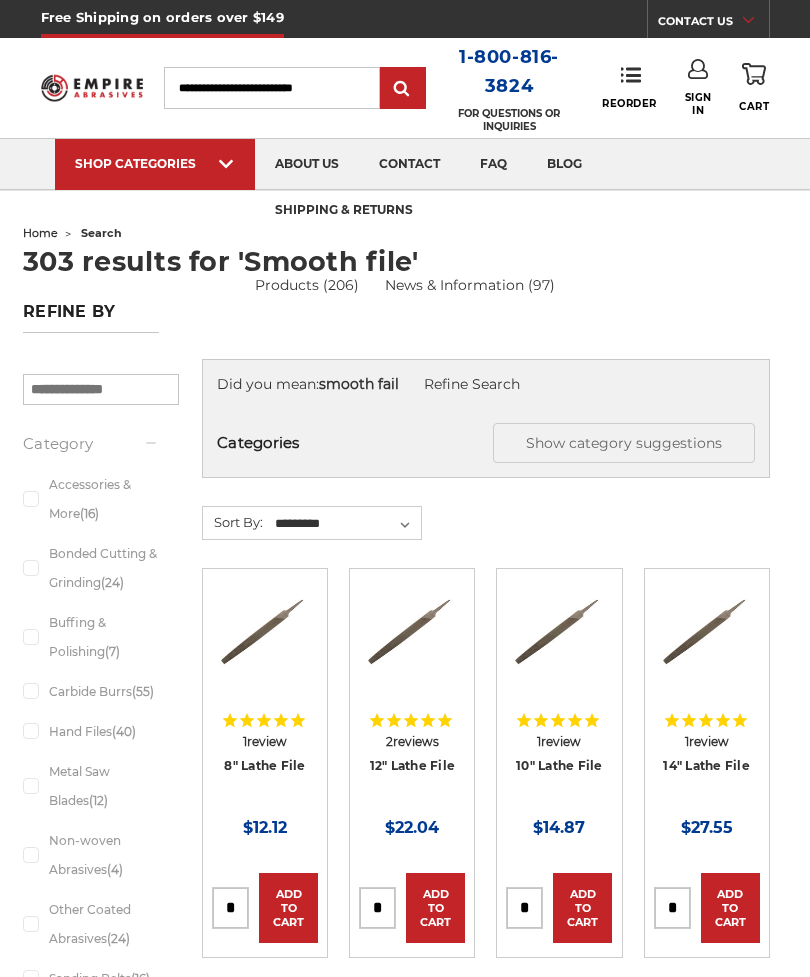 scroll, scrollTop: 0, scrollLeft: 0, axis: both 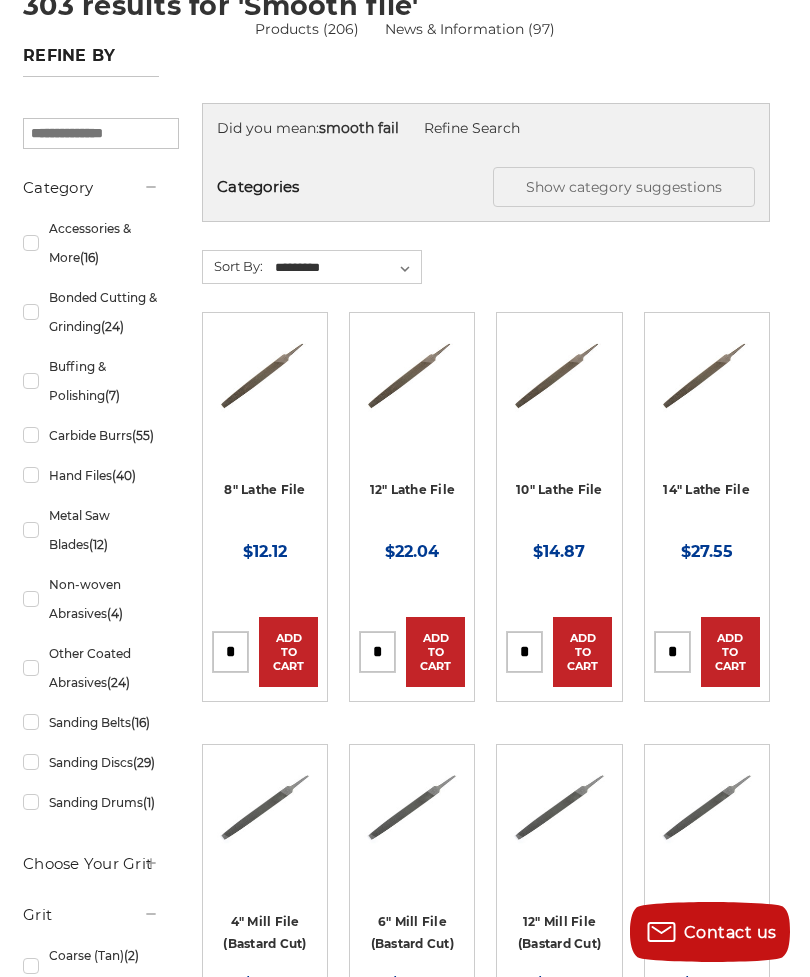 click on "Quick view" at bounding box center [269, 375] 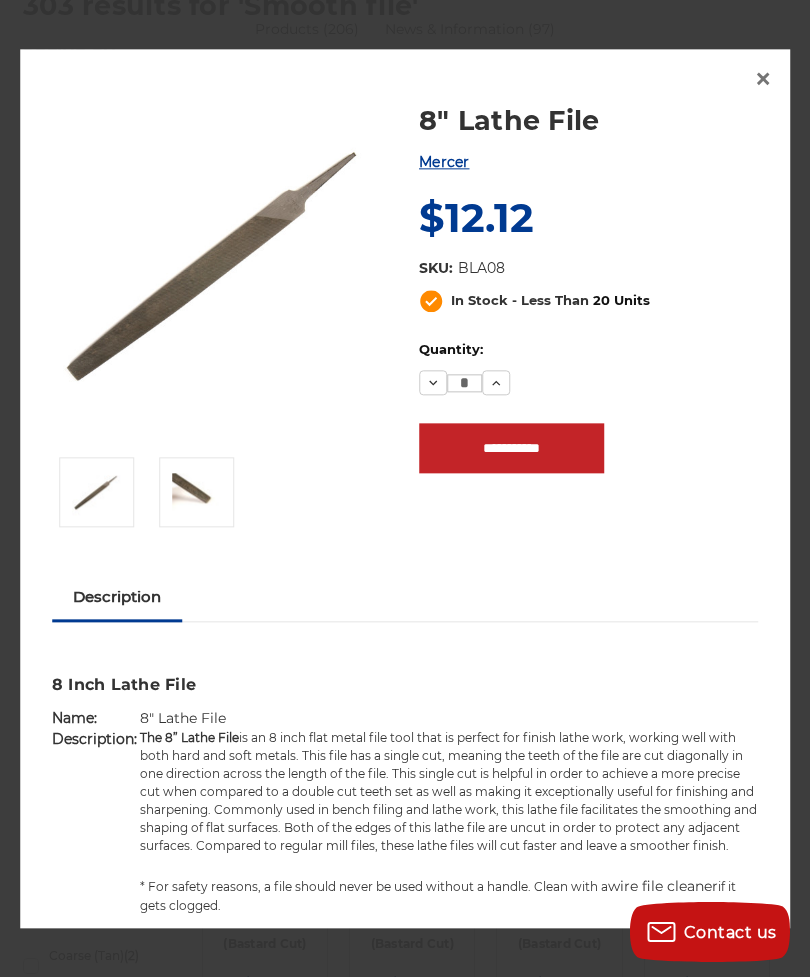 scroll, scrollTop: 0, scrollLeft: 0, axis: both 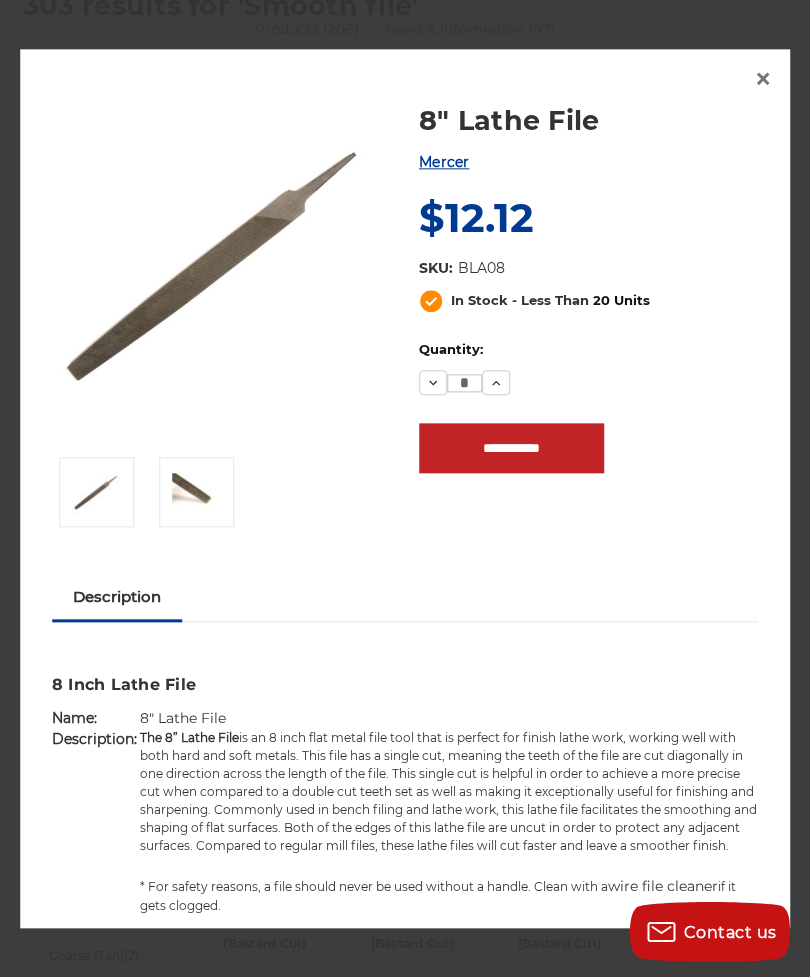 click at bounding box center (197, 492) 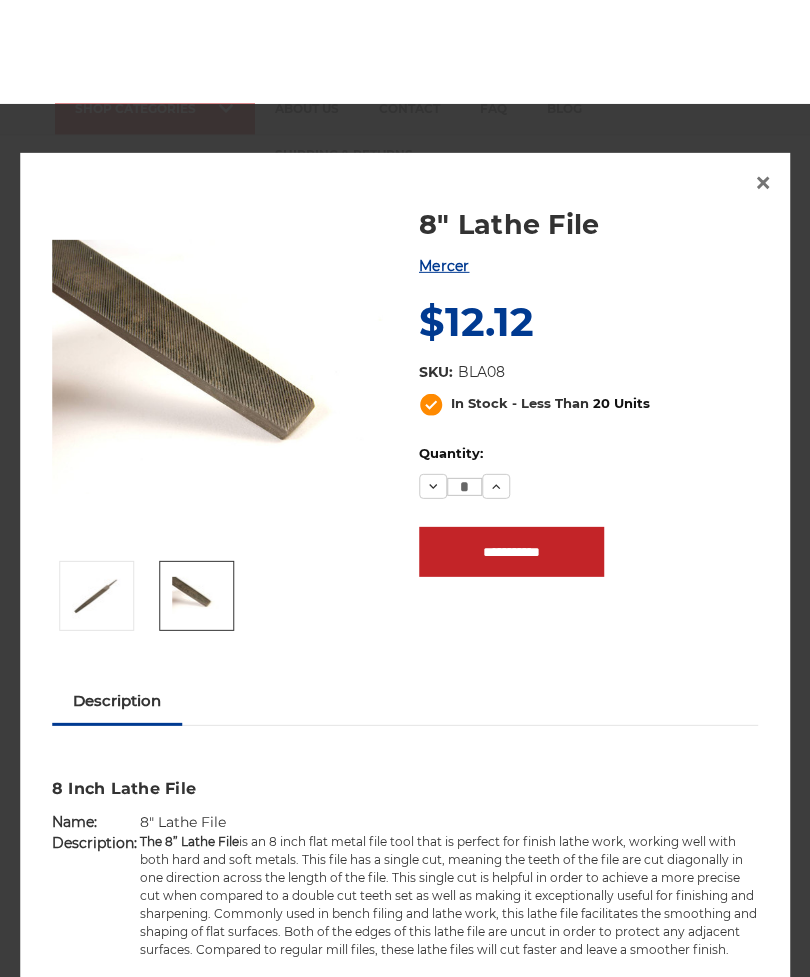 scroll, scrollTop: 0, scrollLeft: 0, axis: both 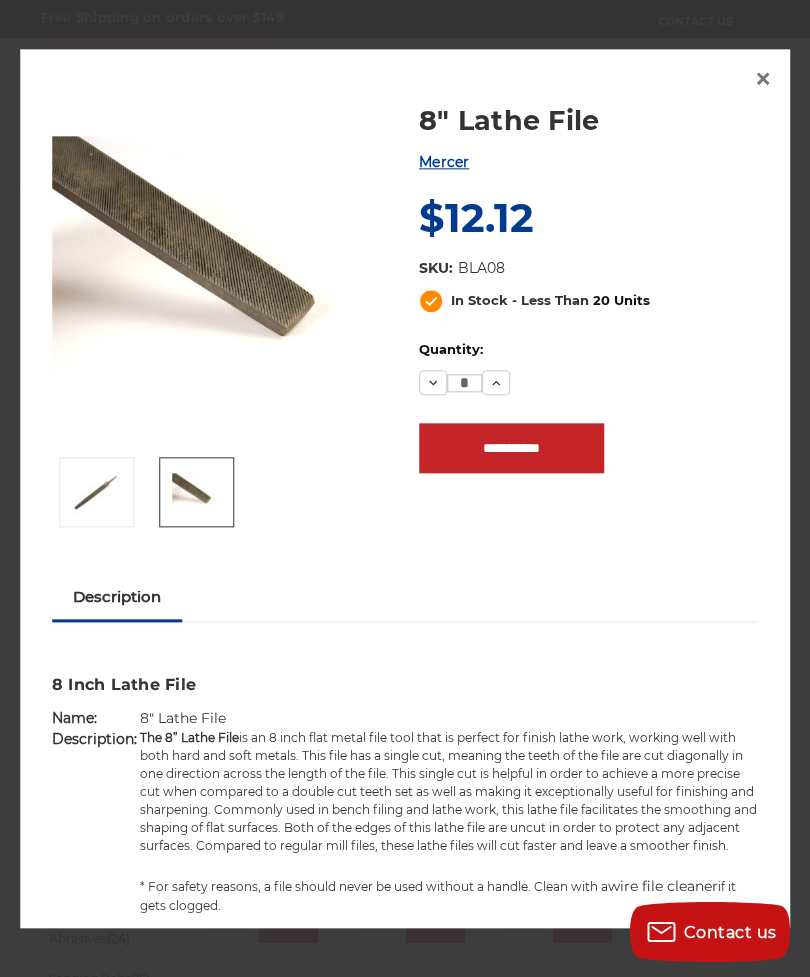 click on "×" at bounding box center (763, 79) 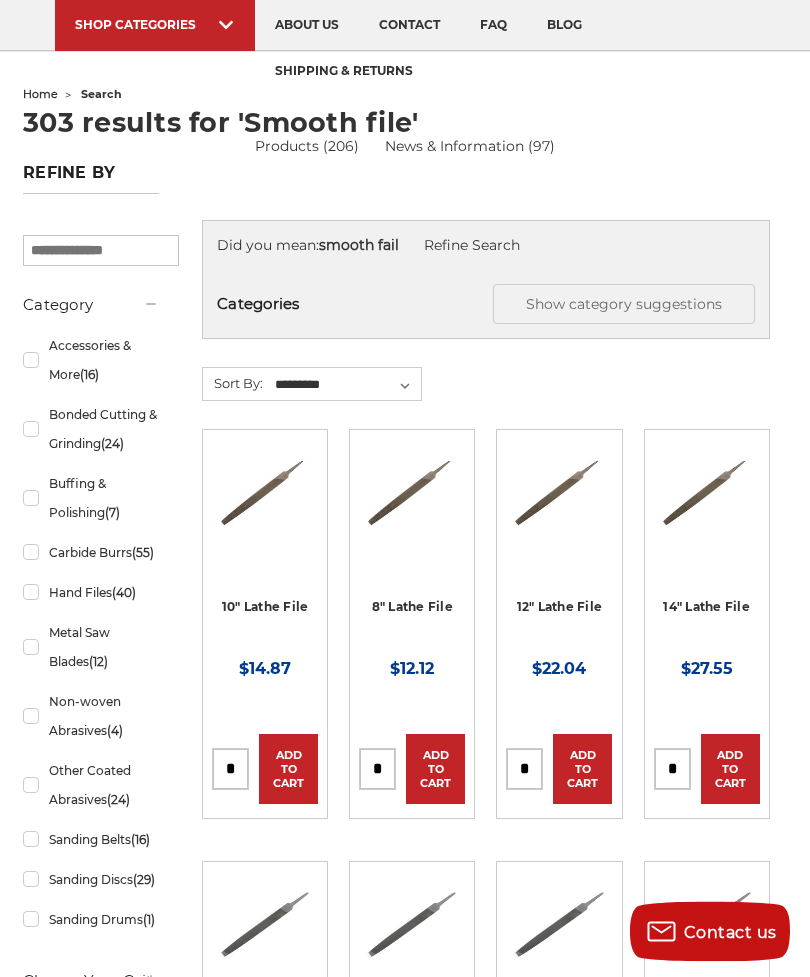 scroll, scrollTop: 139, scrollLeft: 0, axis: vertical 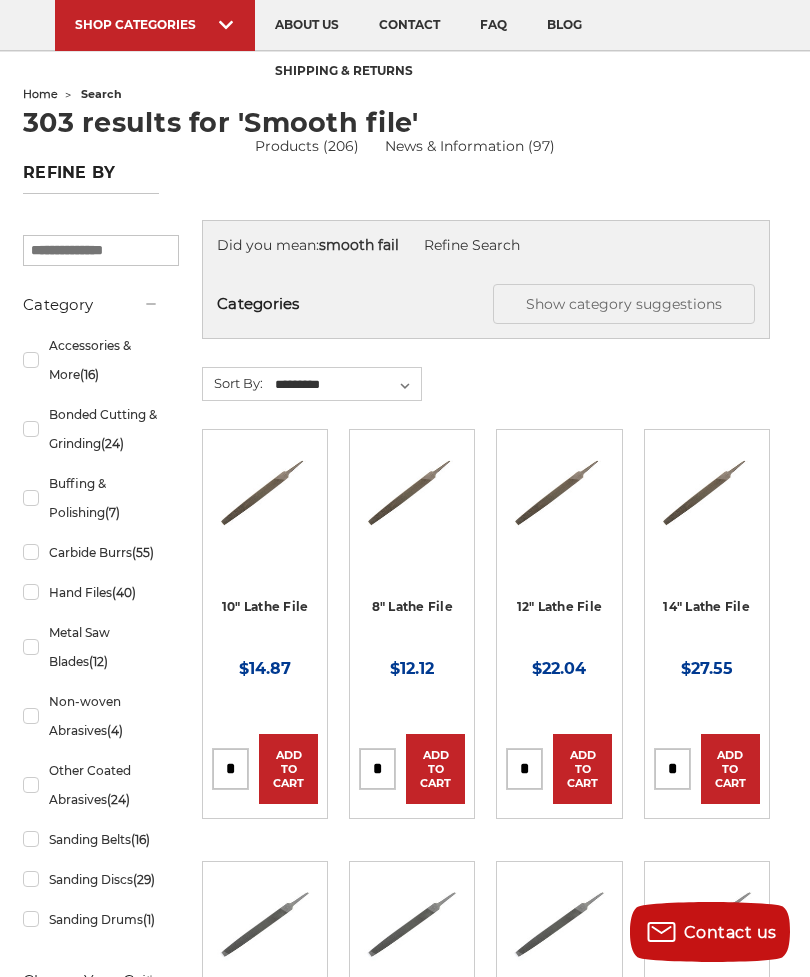 click on "Quick view" at bounding box center [563, 492] 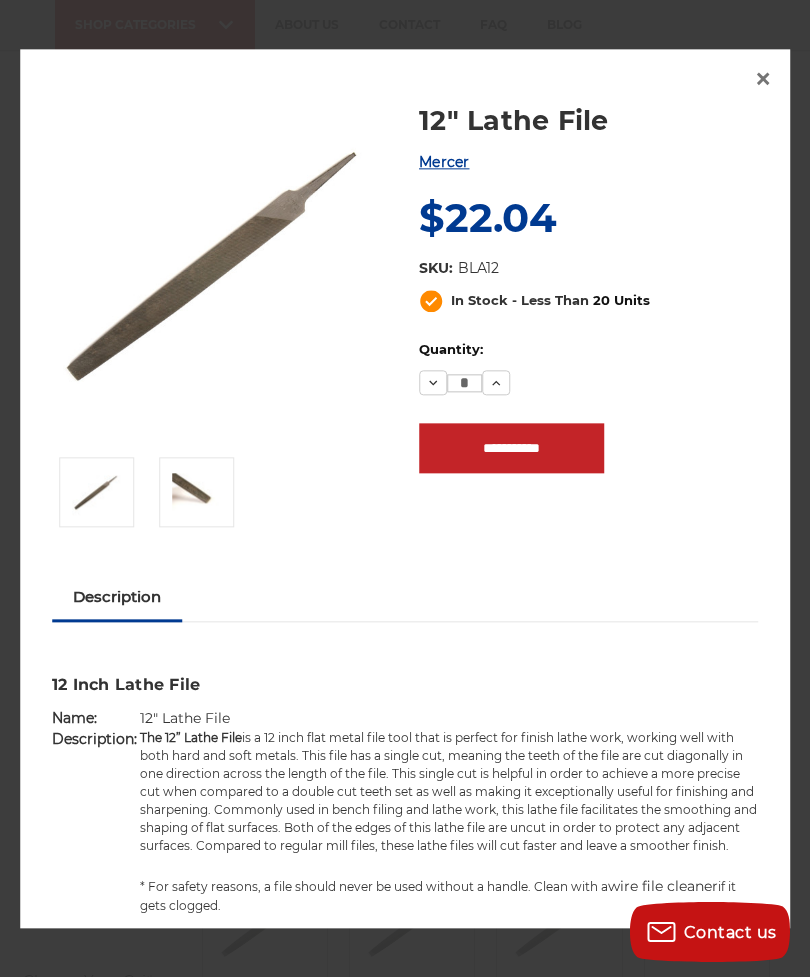 click on "×" at bounding box center (763, 79) 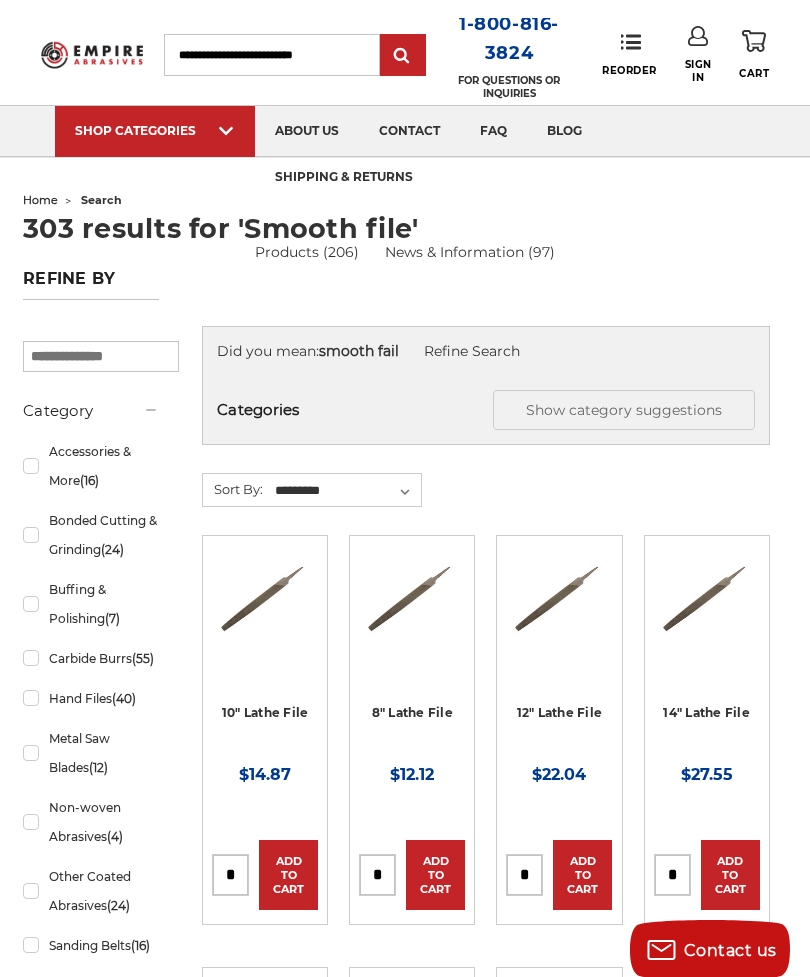 scroll, scrollTop: 0, scrollLeft: 0, axis: both 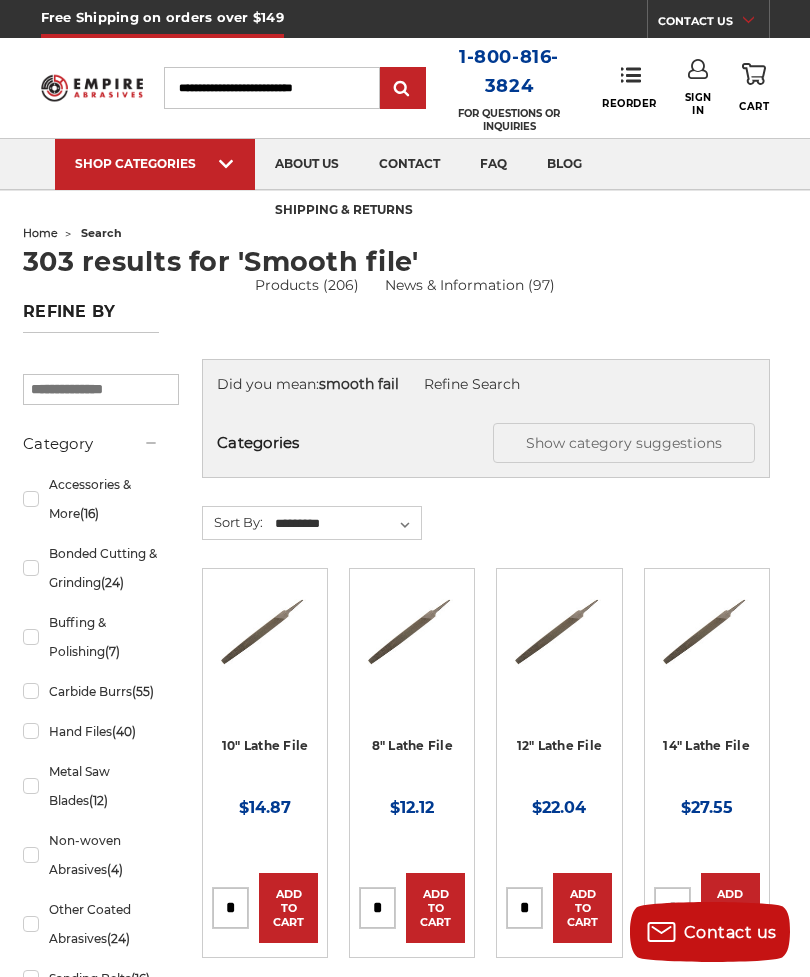 click on "Search" at bounding box center (271, 88) 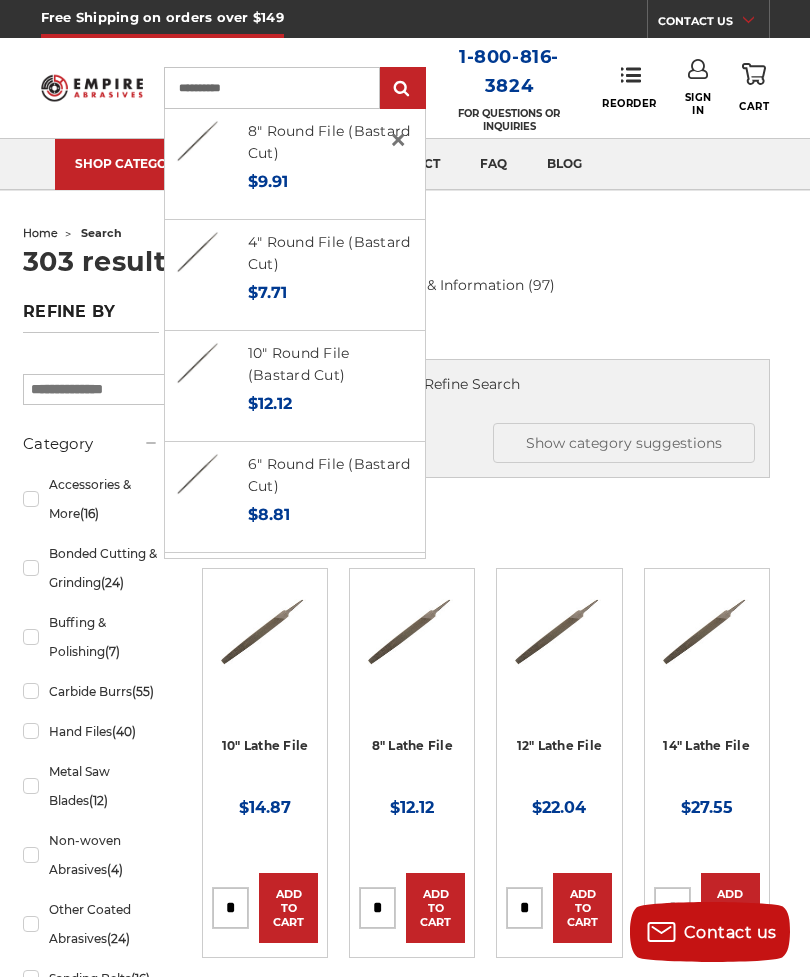 type on "**********" 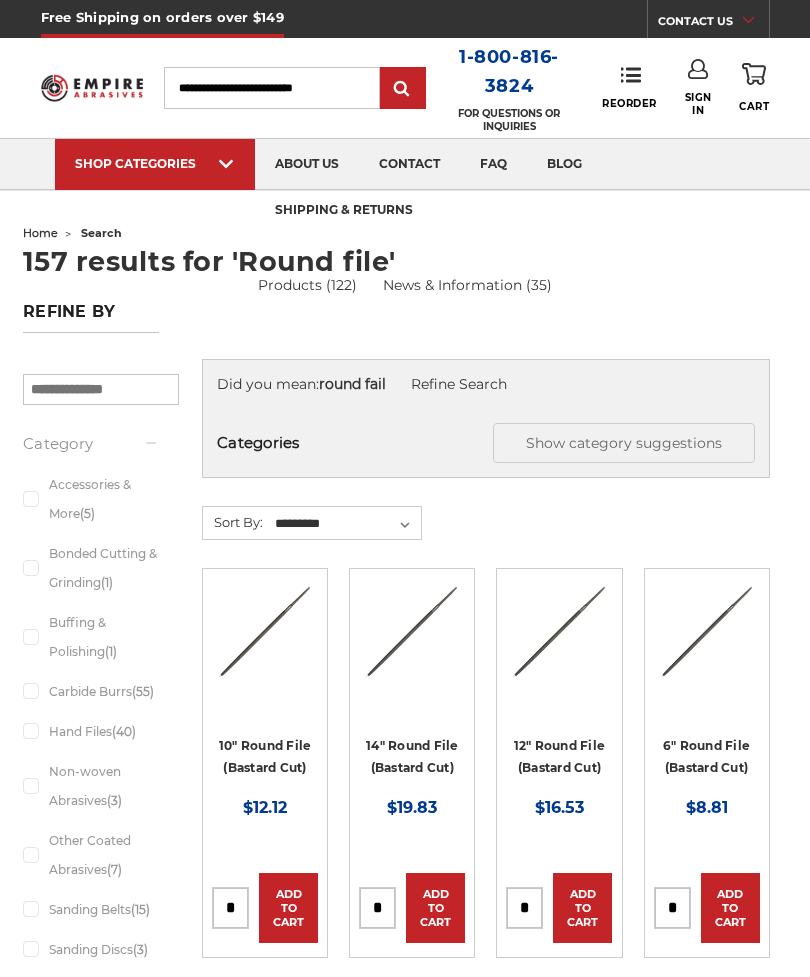 scroll, scrollTop: 0, scrollLeft: 0, axis: both 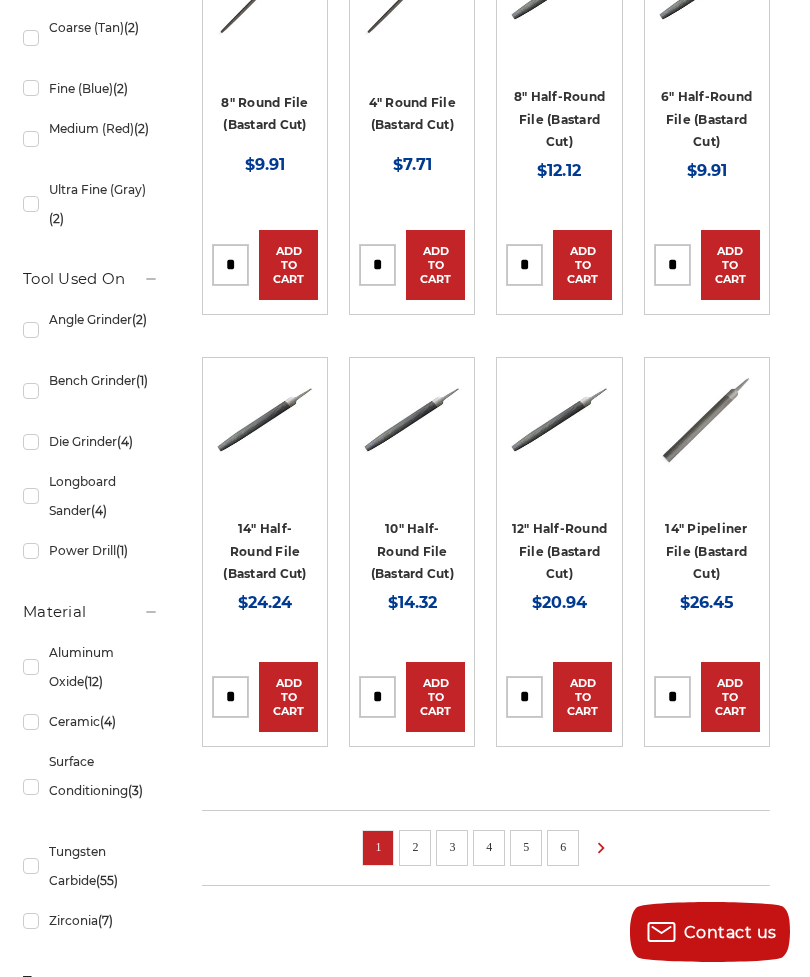 click 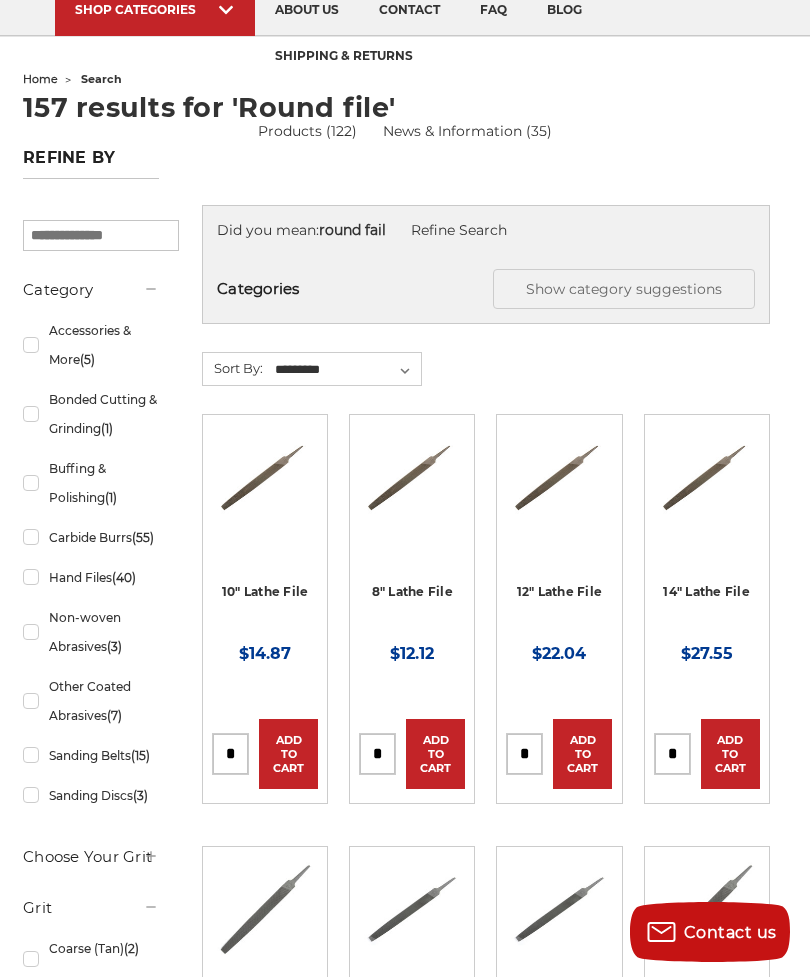 scroll, scrollTop: 70, scrollLeft: 0, axis: vertical 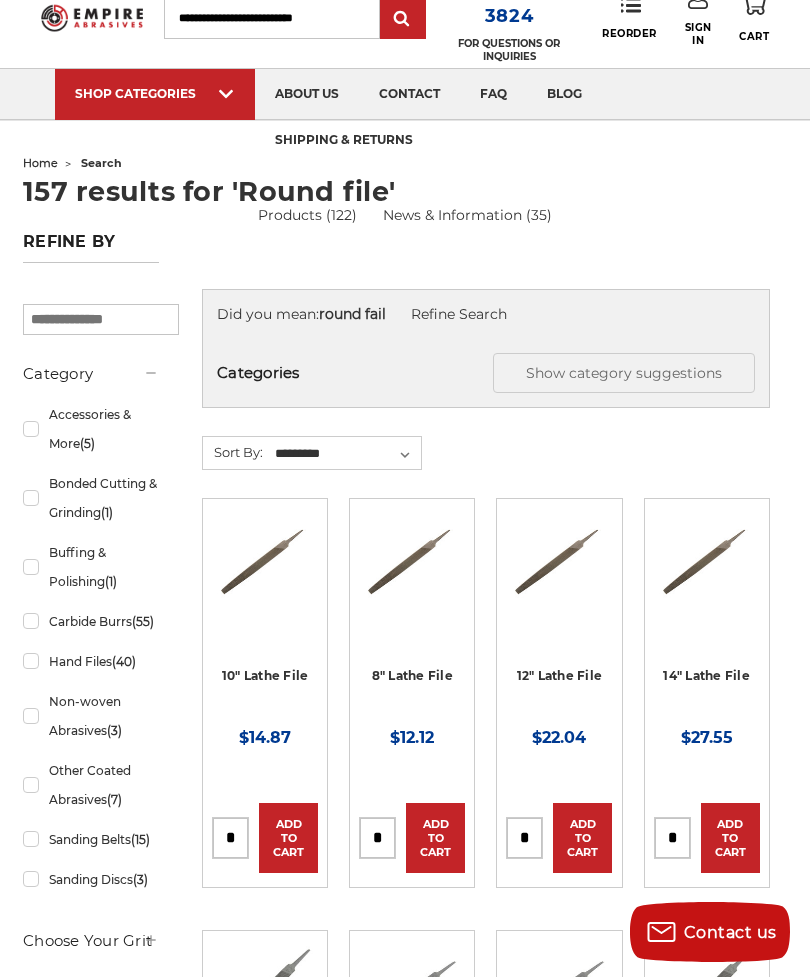 click on "3" x 21"" at bounding box center (454, 119) 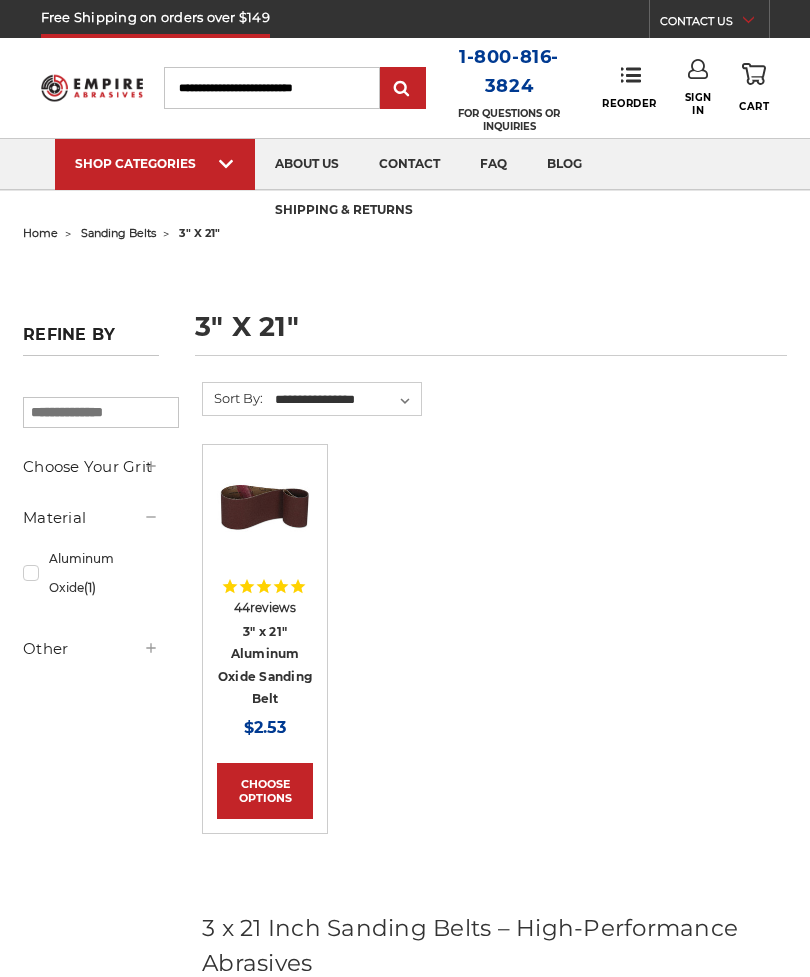 scroll, scrollTop: 0, scrollLeft: 0, axis: both 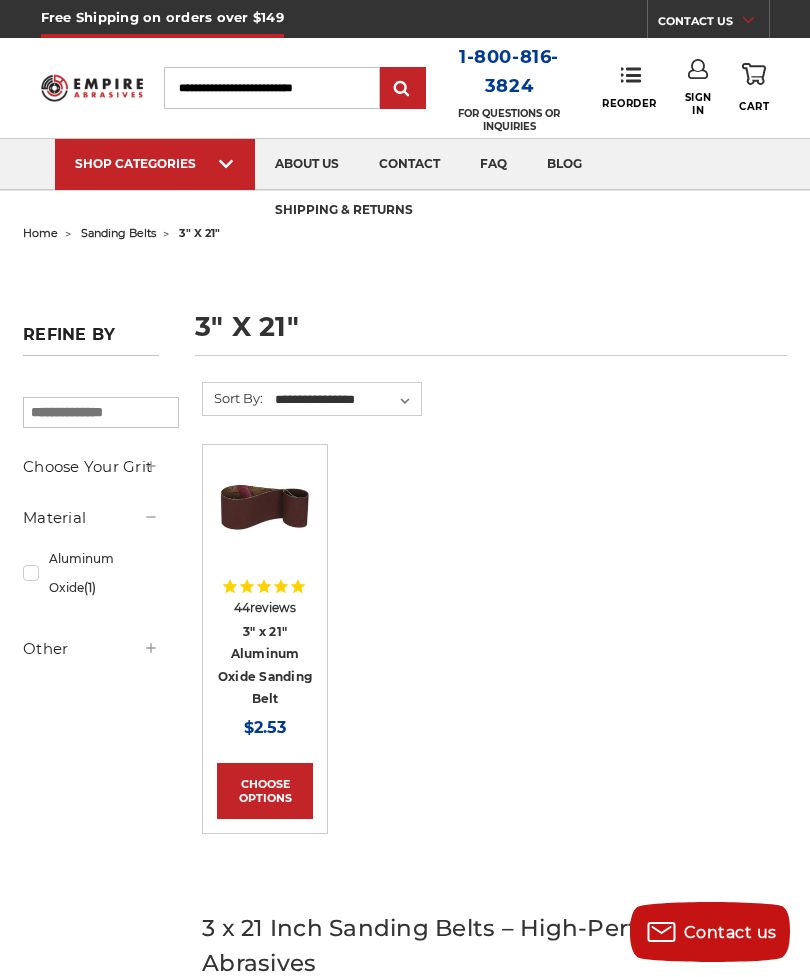 click on "Choose Options" at bounding box center [265, 791] 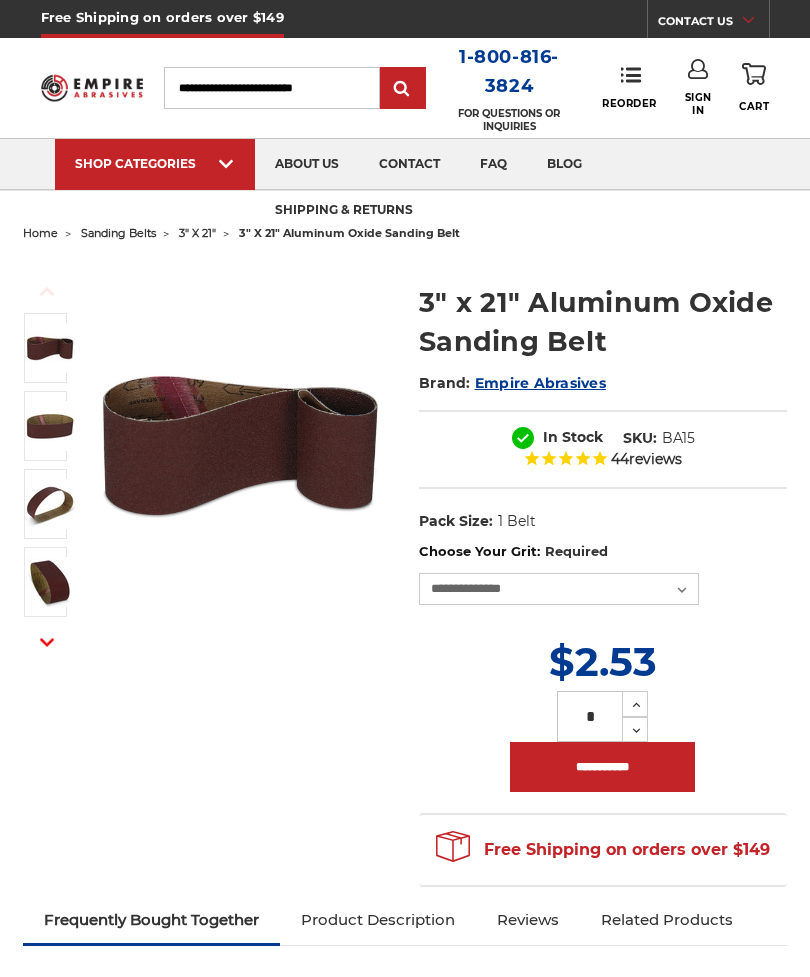 scroll, scrollTop: 0, scrollLeft: 0, axis: both 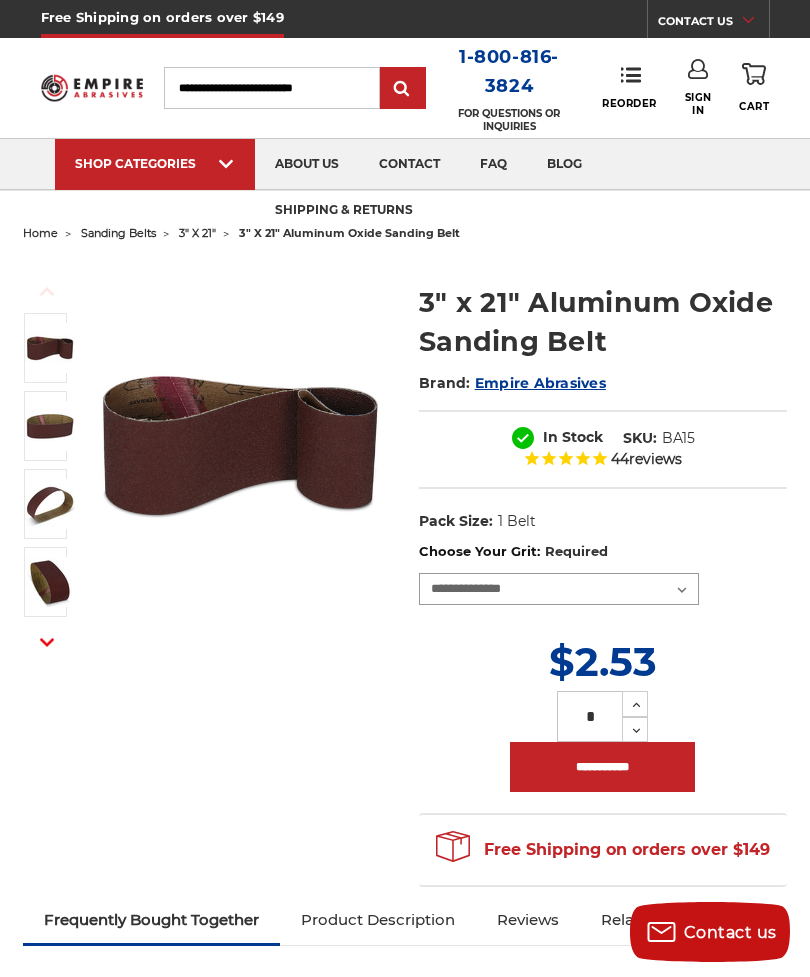 click on "**********" at bounding box center [559, 589] 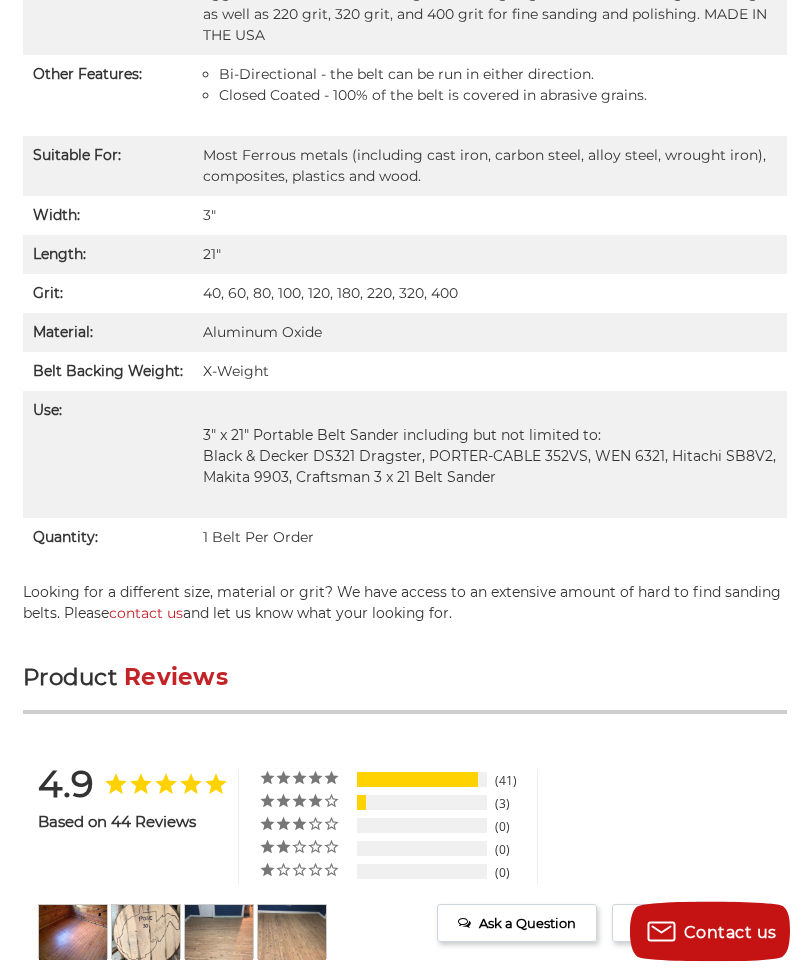 scroll, scrollTop: 1815, scrollLeft: 0, axis: vertical 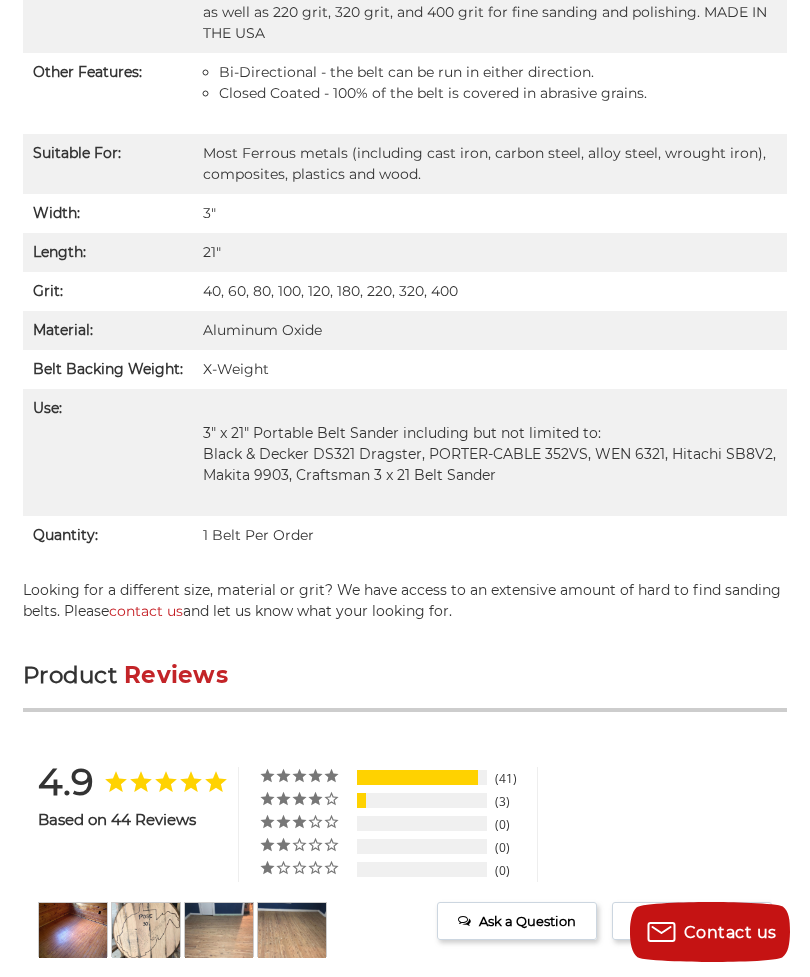 click at bounding box center (165, 784) 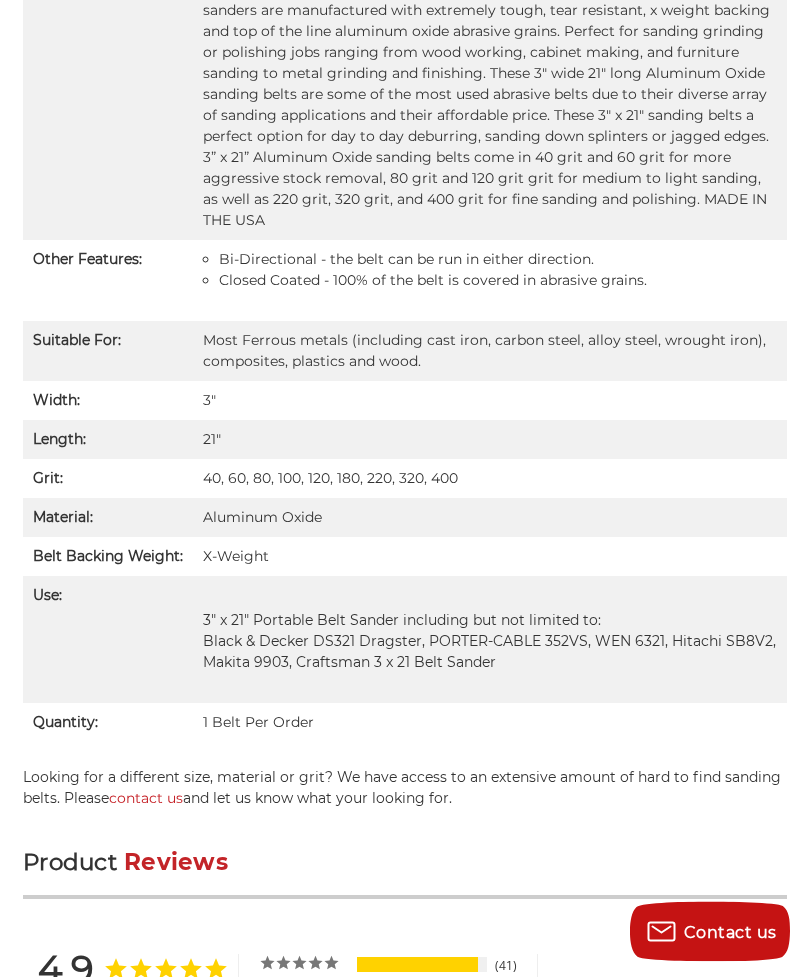 scroll, scrollTop: 1613, scrollLeft: 0, axis: vertical 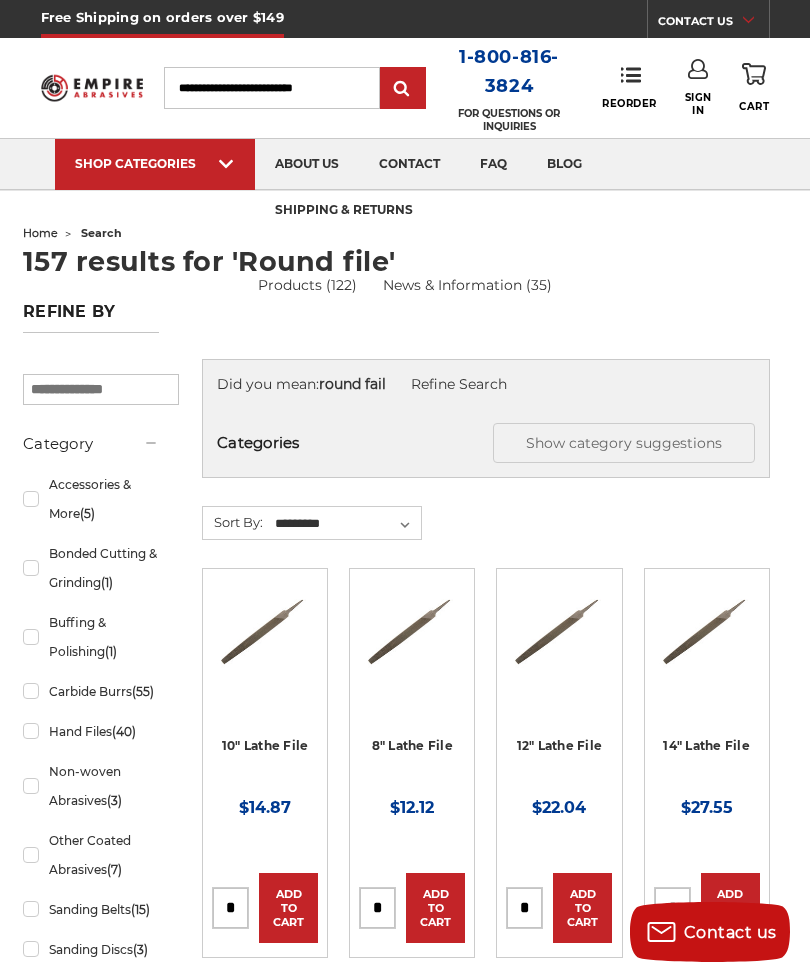 click on "Search" at bounding box center [271, 88] 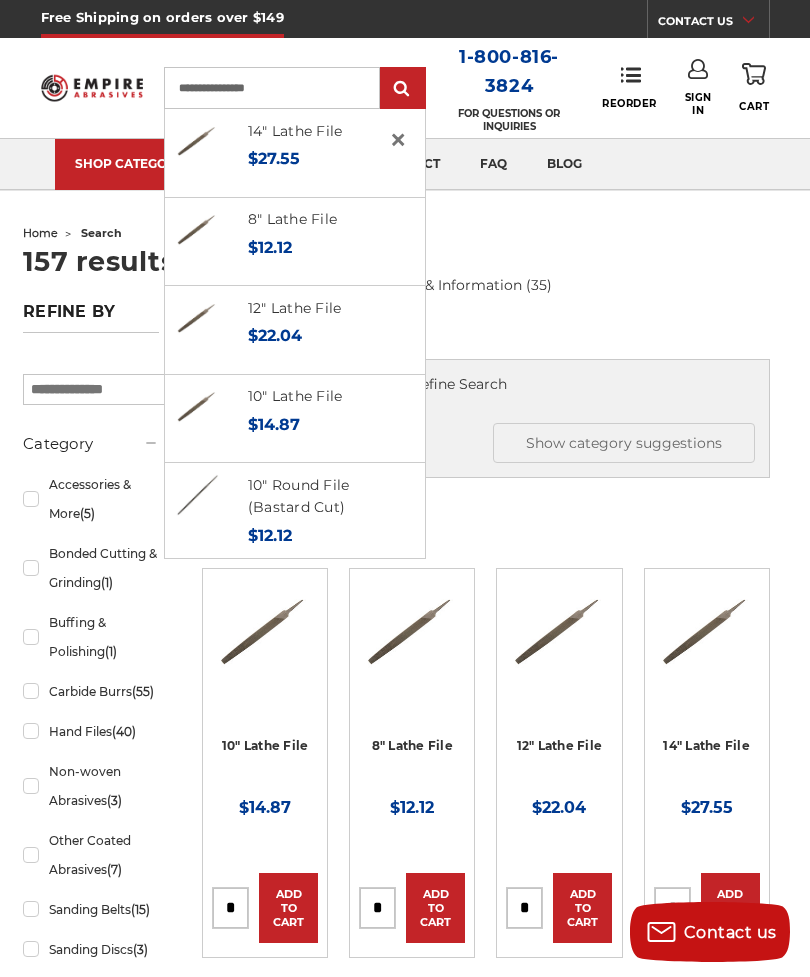 type on "**********" 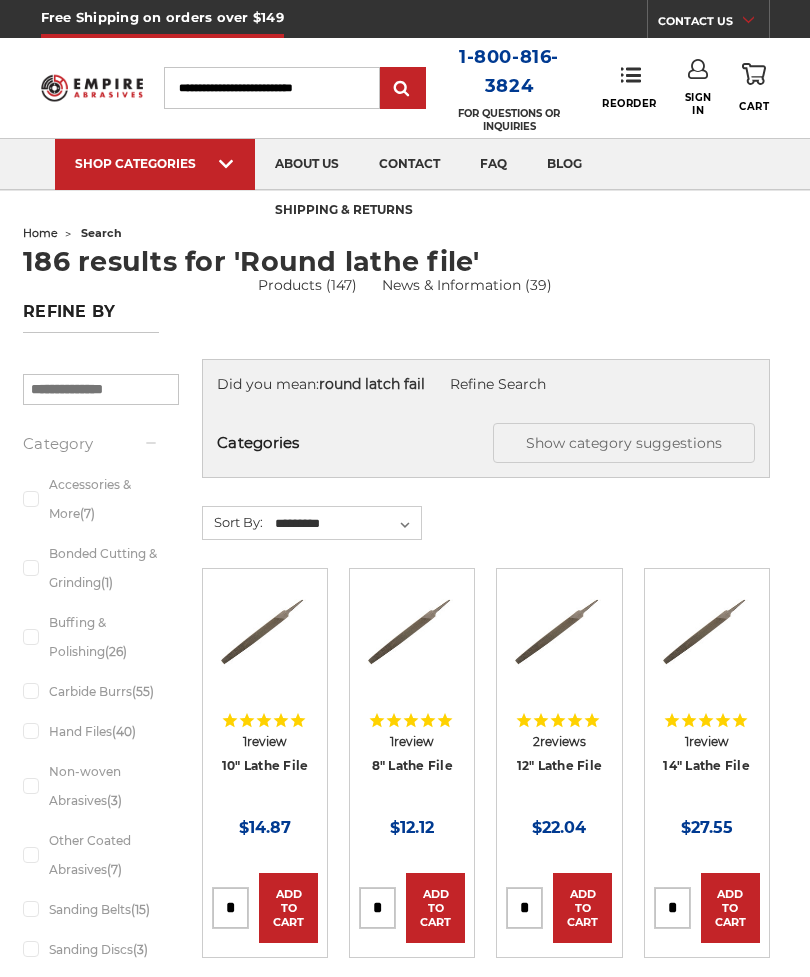 scroll, scrollTop: 0, scrollLeft: 0, axis: both 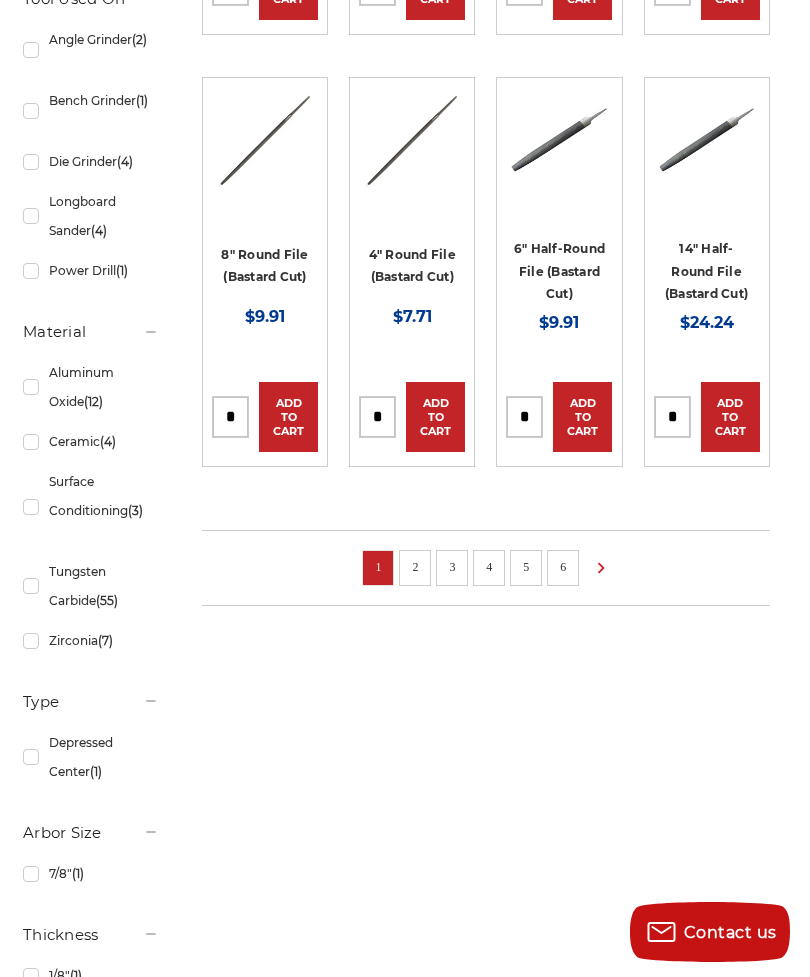 click on "2" at bounding box center [415, 567] 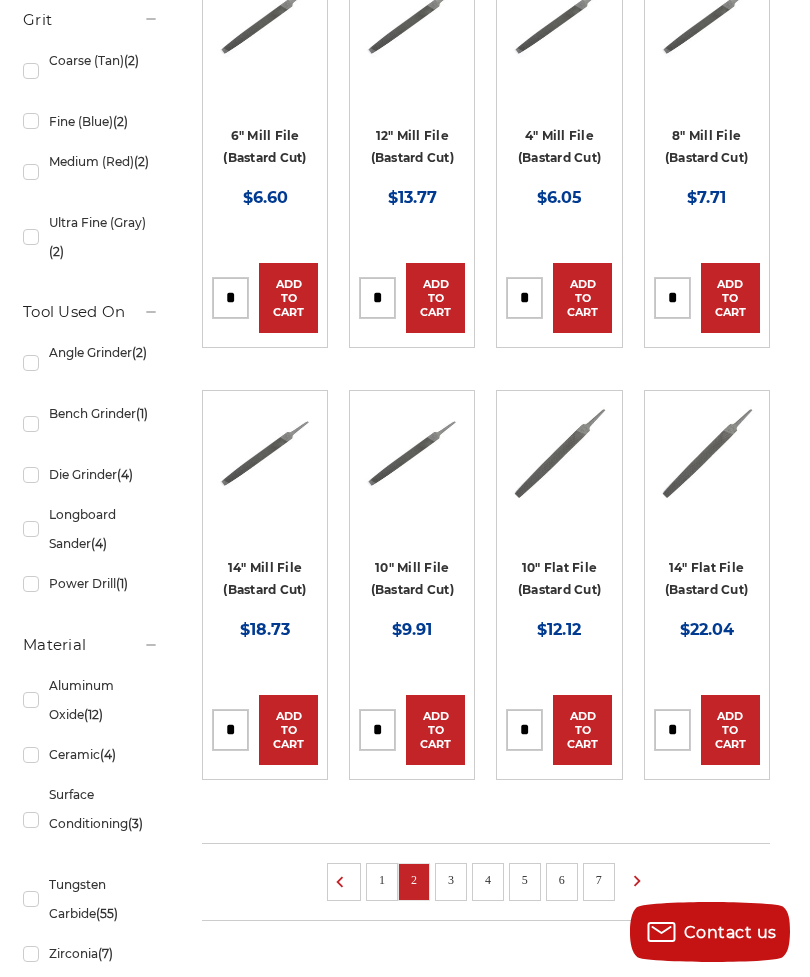 scroll, scrollTop: 1043, scrollLeft: 0, axis: vertical 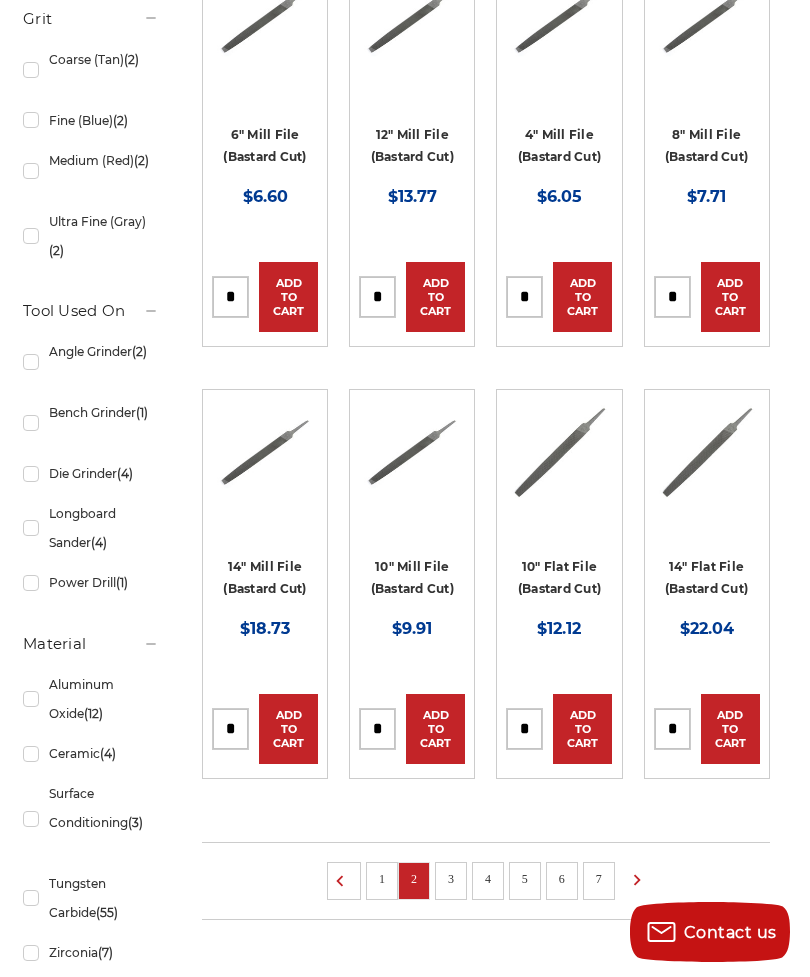 click 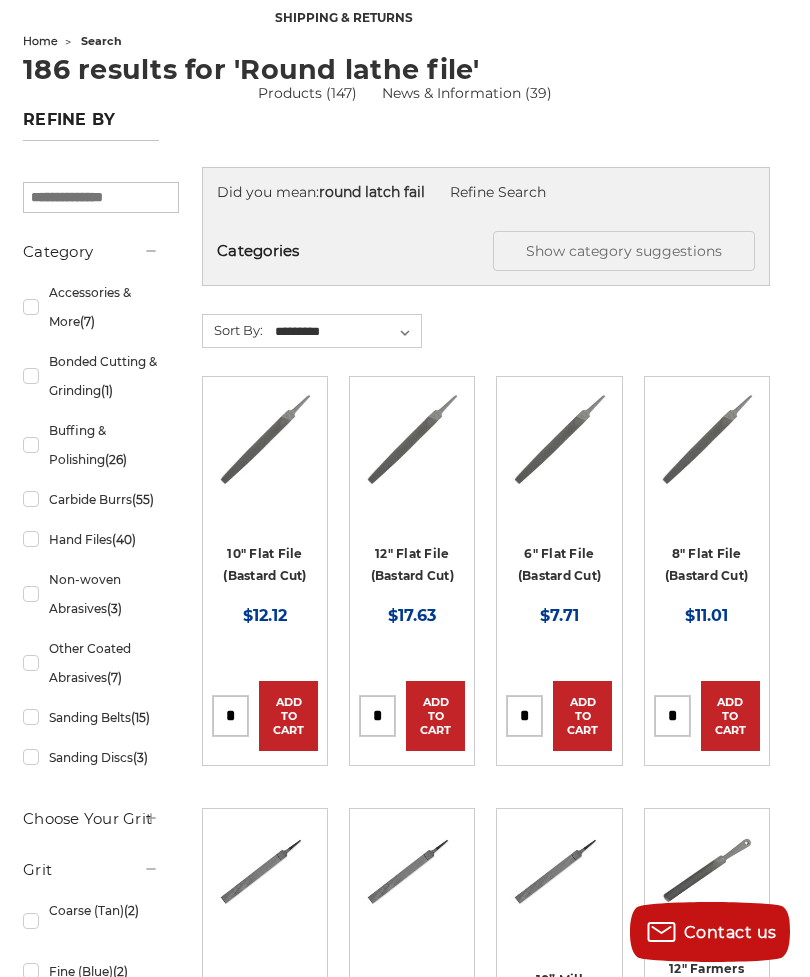 scroll, scrollTop: 191, scrollLeft: 0, axis: vertical 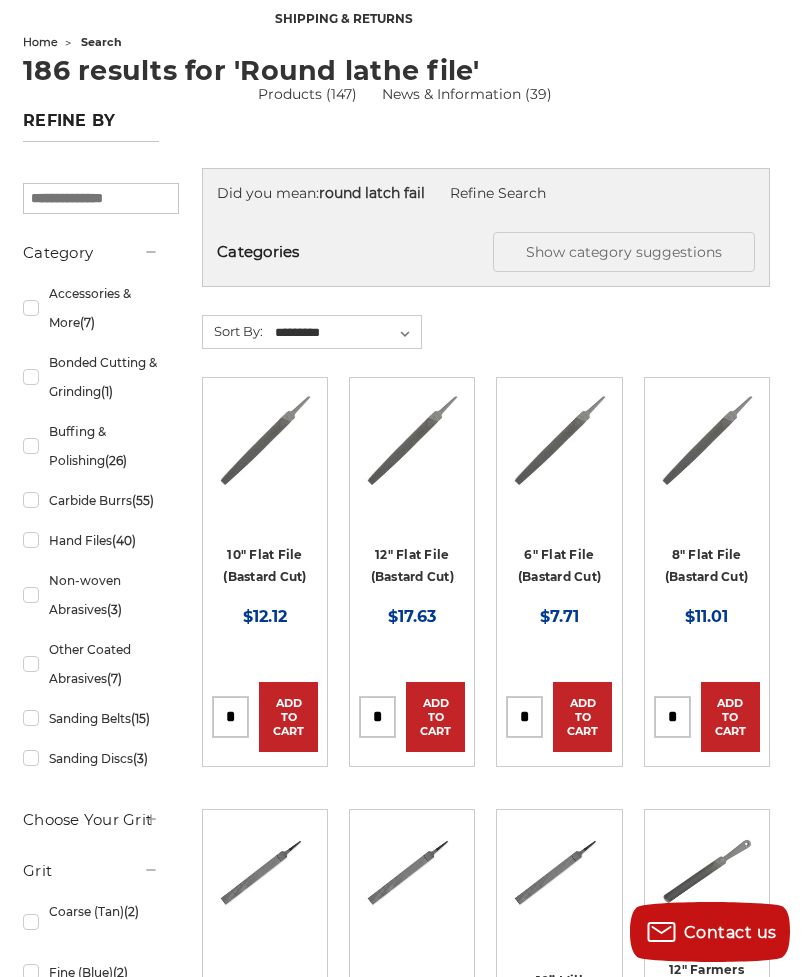 click at bounding box center (328, -2) 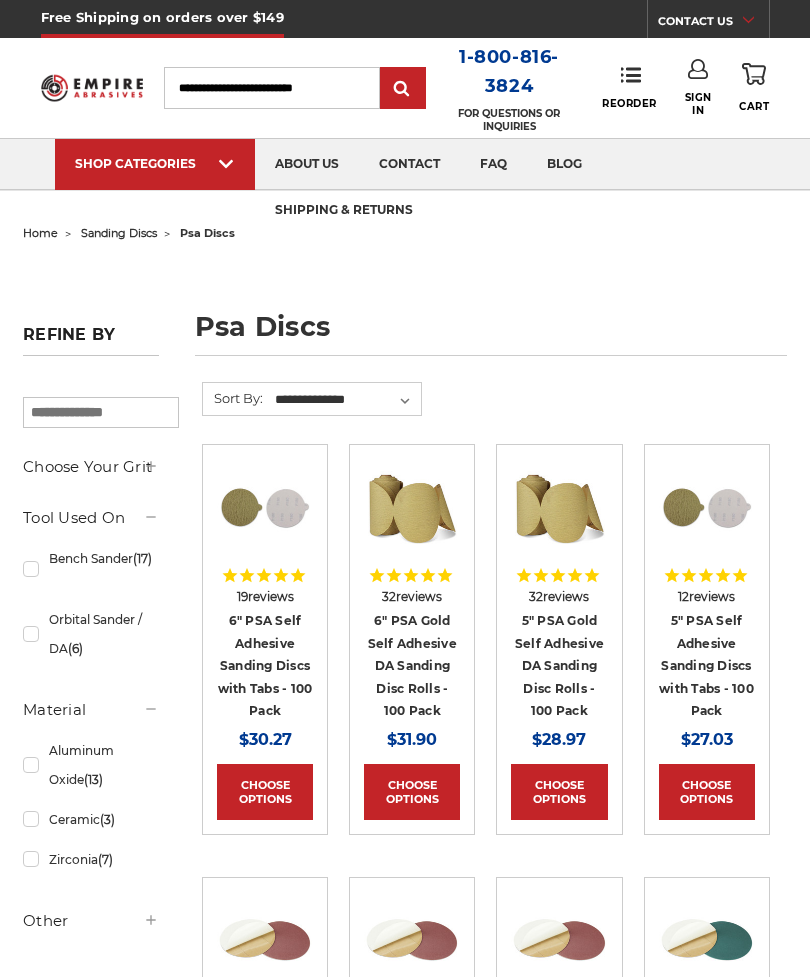 scroll, scrollTop: 0, scrollLeft: 0, axis: both 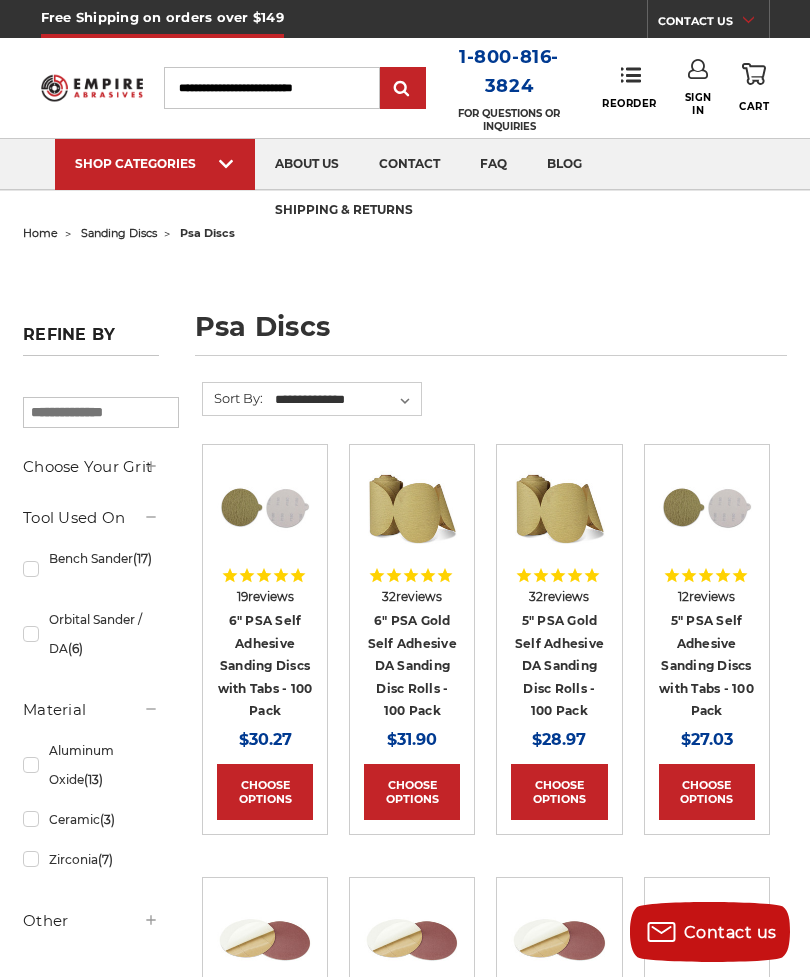click on "Choose Options" at bounding box center (412, 792) 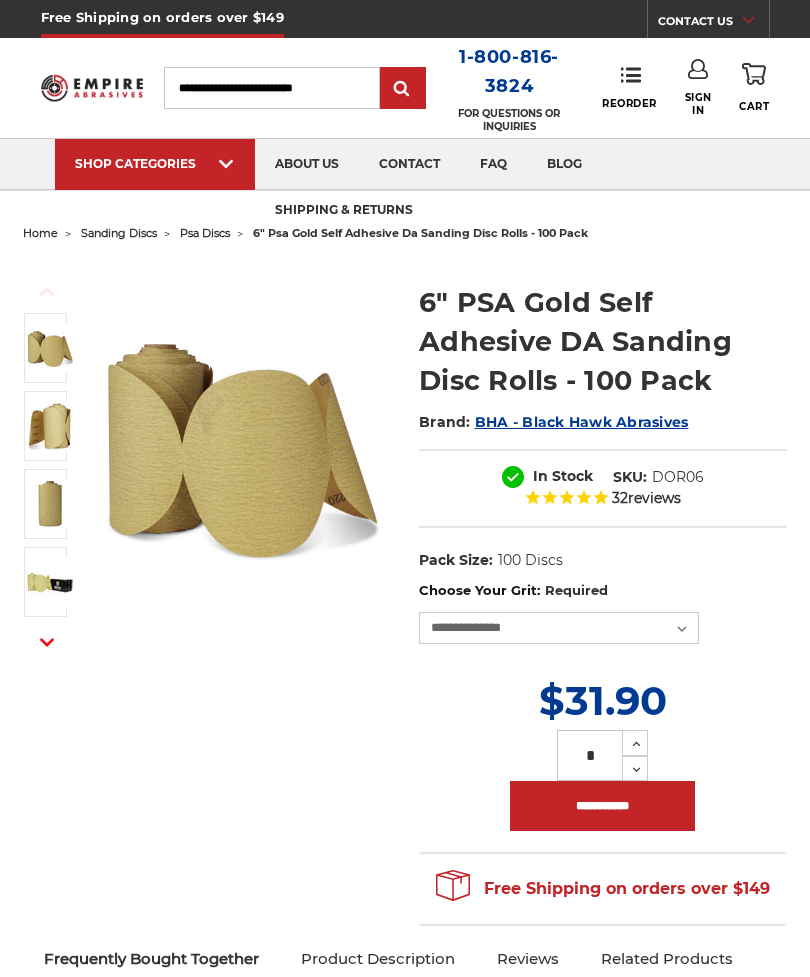 scroll, scrollTop: 0, scrollLeft: 0, axis: both 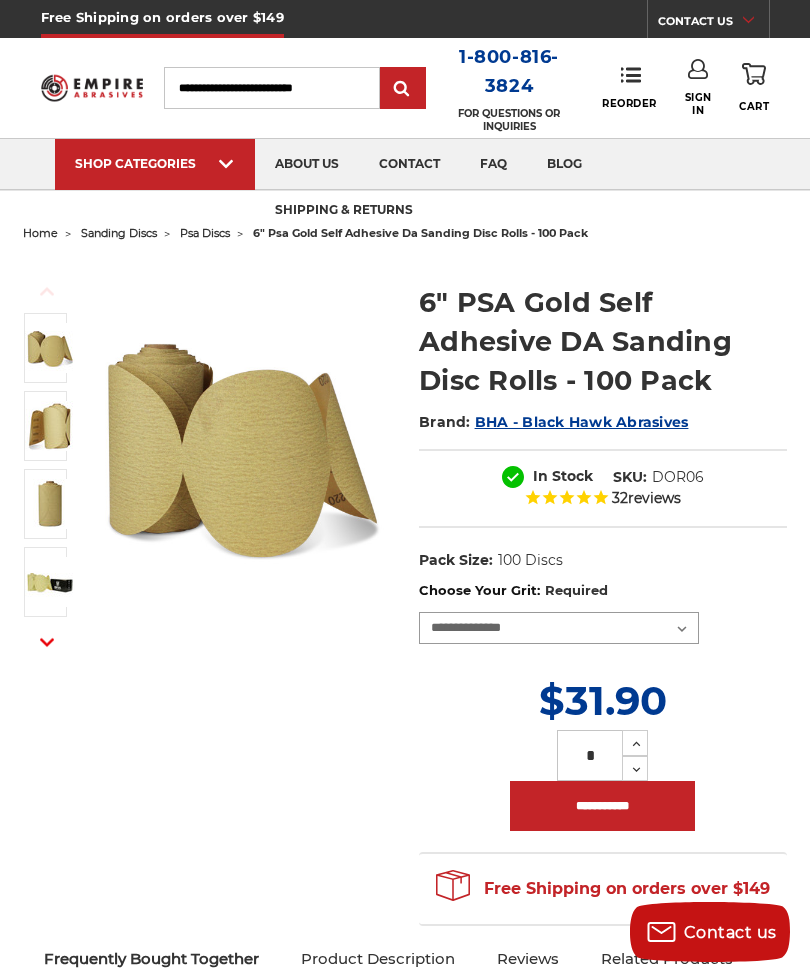 click on "**********" at bounding box center (559, 628) 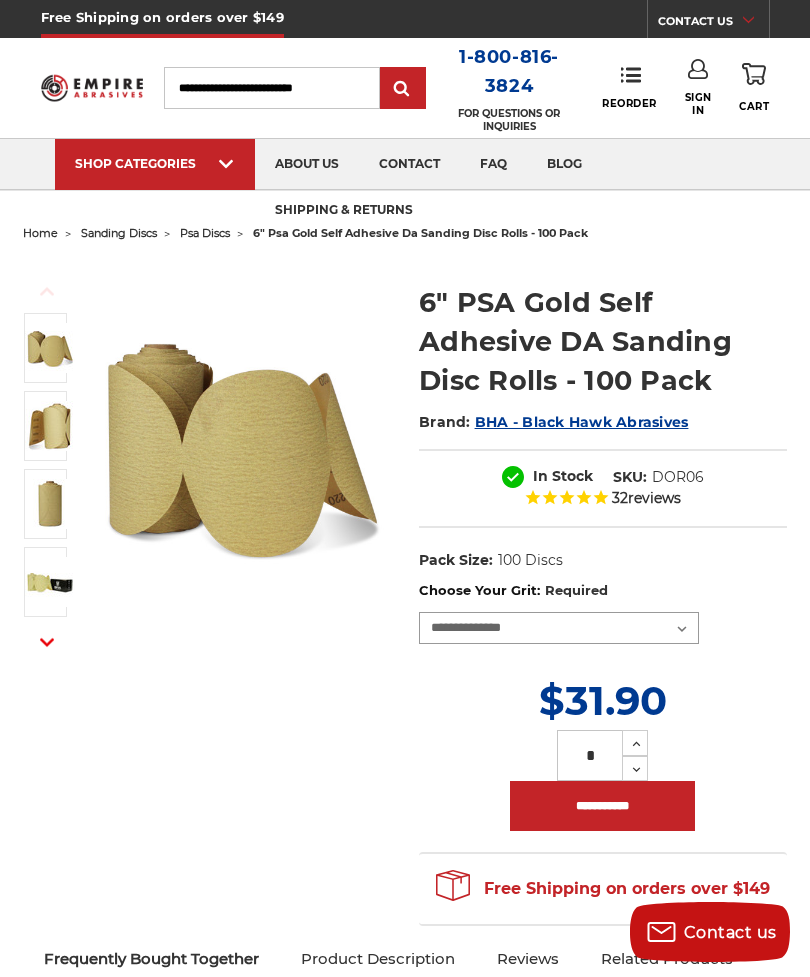 scroll, scrollTop: 0, scrollLeft: 0, axis: both 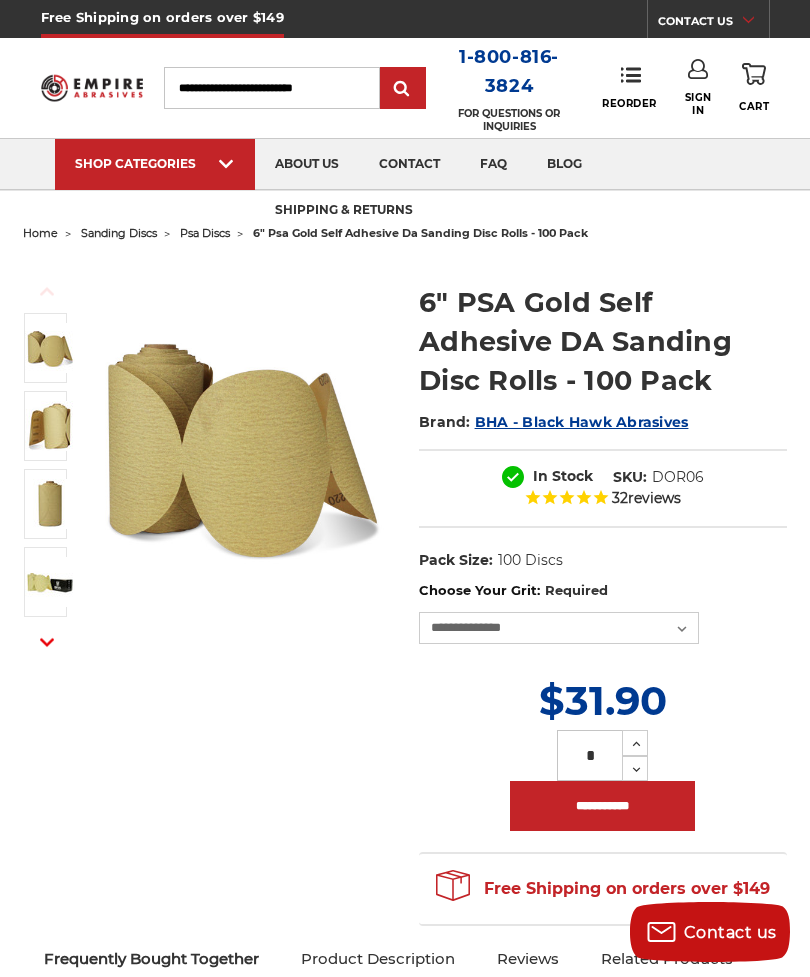 click on "Previous
Next" at bounding box center [405, 592] 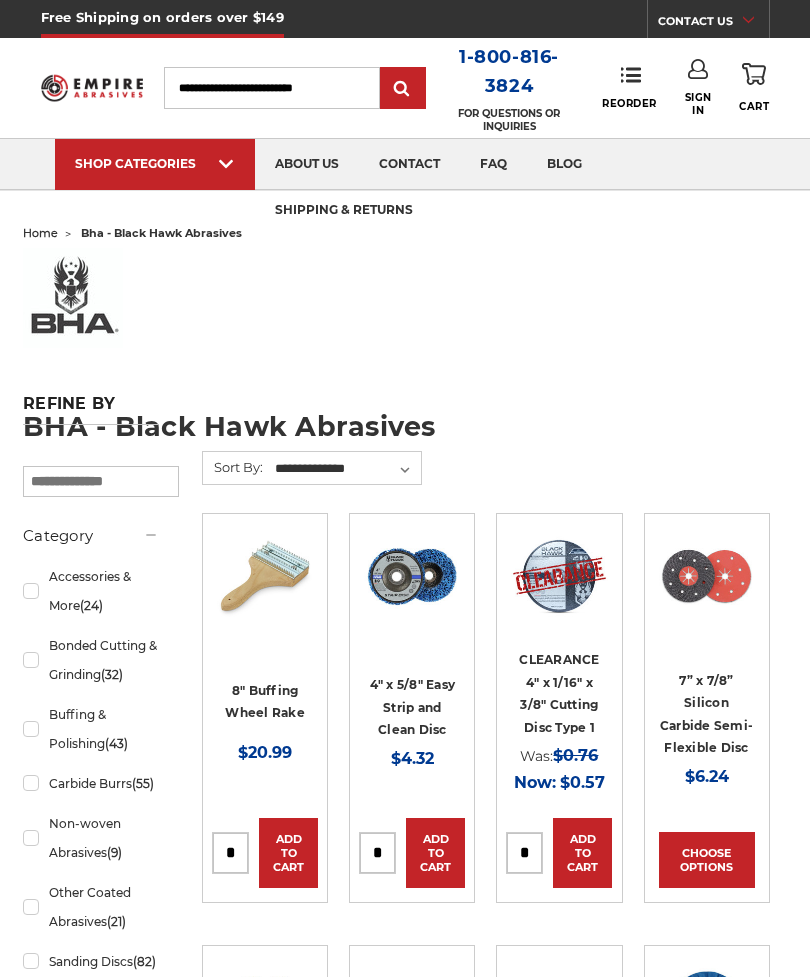 scroll, scrollTop: 0, scrollLeft: 0, axis: both 